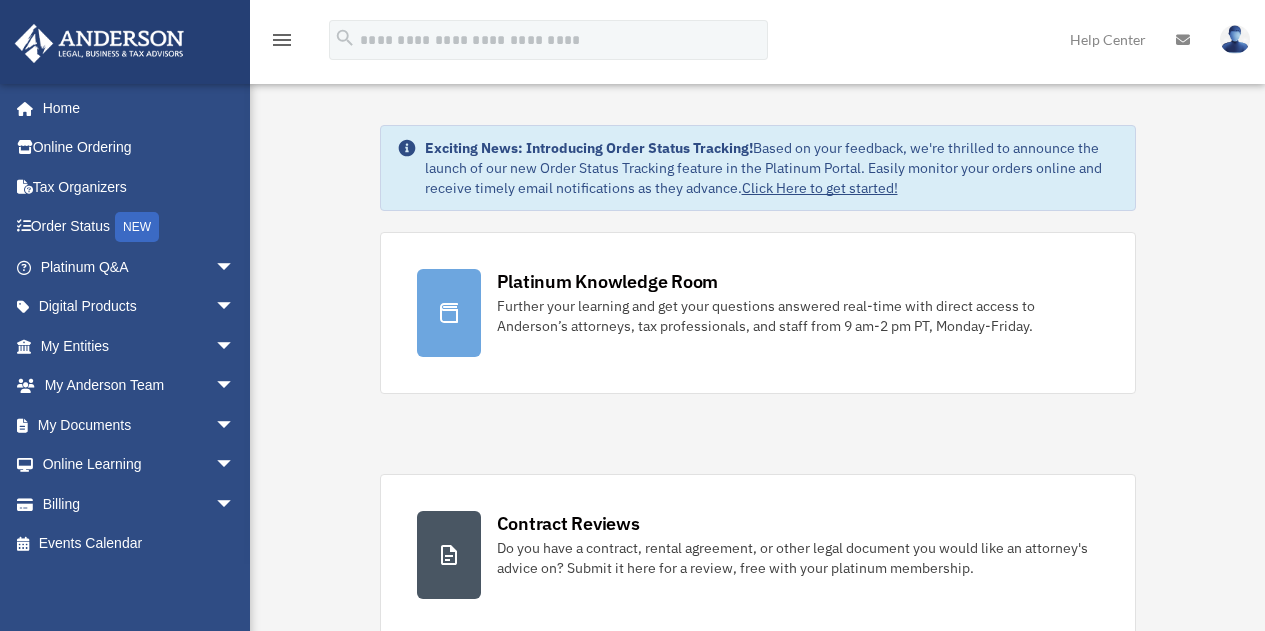 scroll, scrollTop: 0, scrollLeft: 0, axis: both 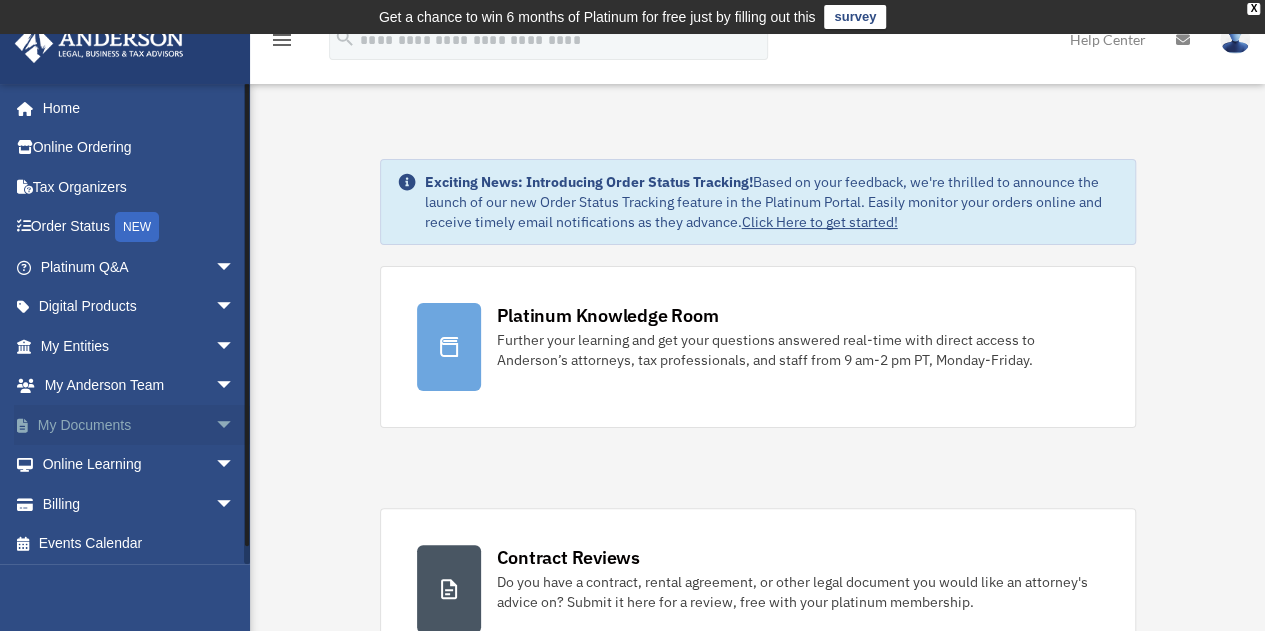 click on "My Documents arrow_drop_down" at bounding box center [139, 425] 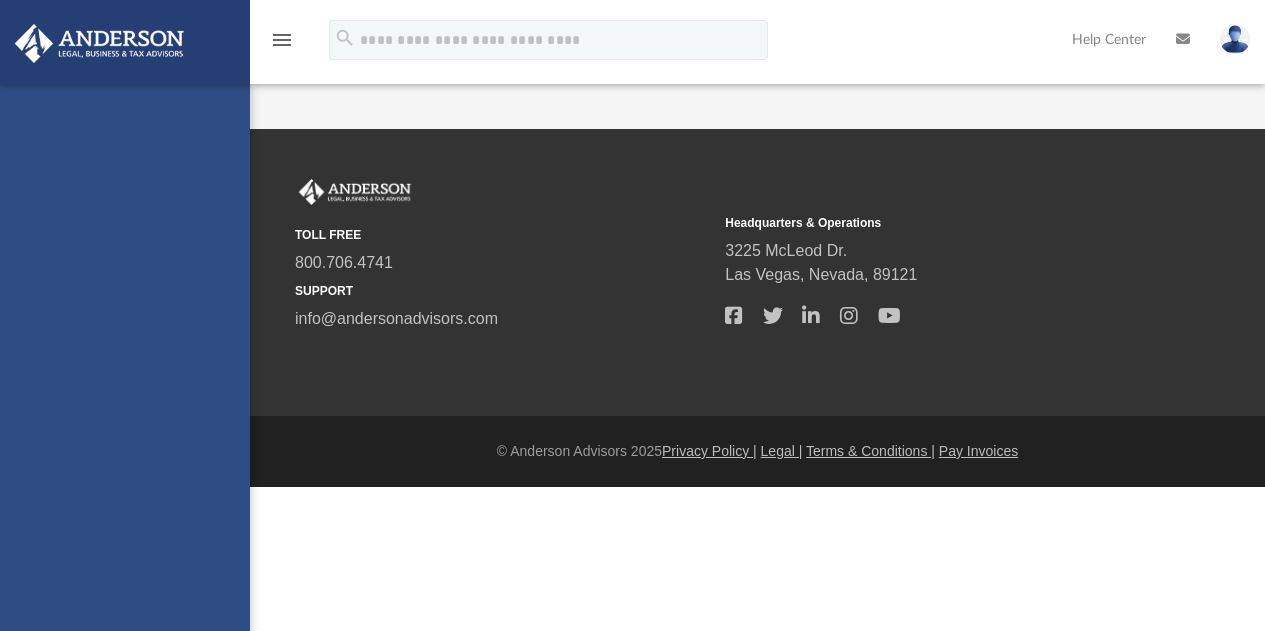 scroll, scrollTop: 0, scrollLeft: 0, axis: both 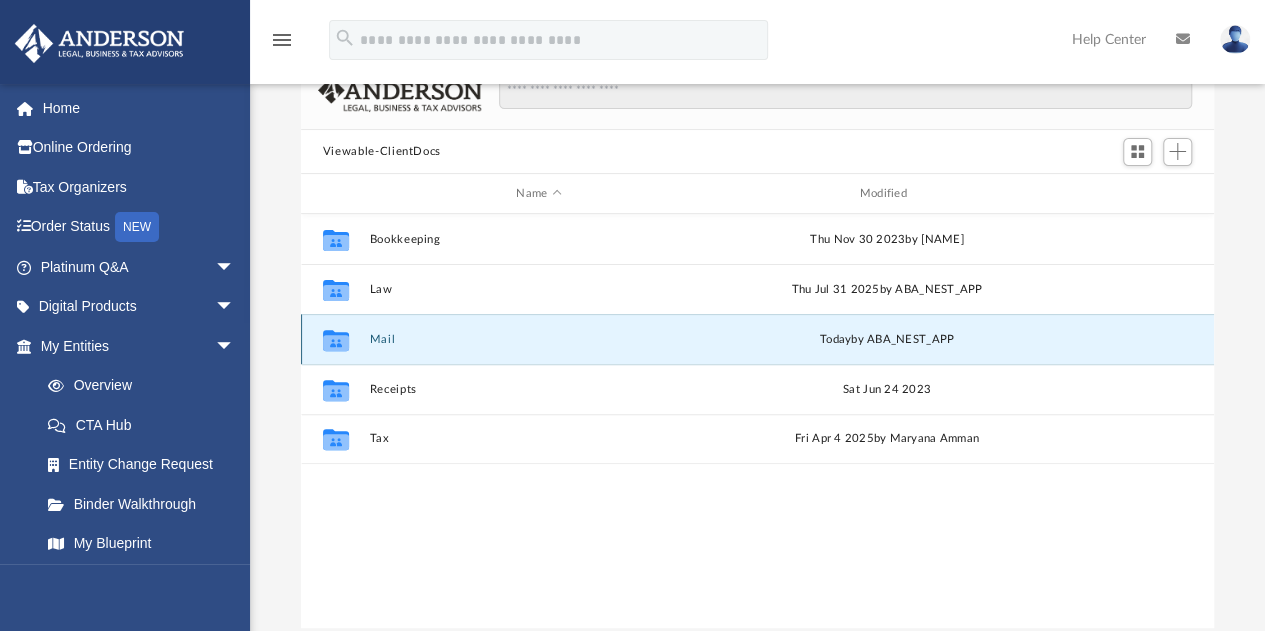 click on "Mail" at bounding box center [538, 339] 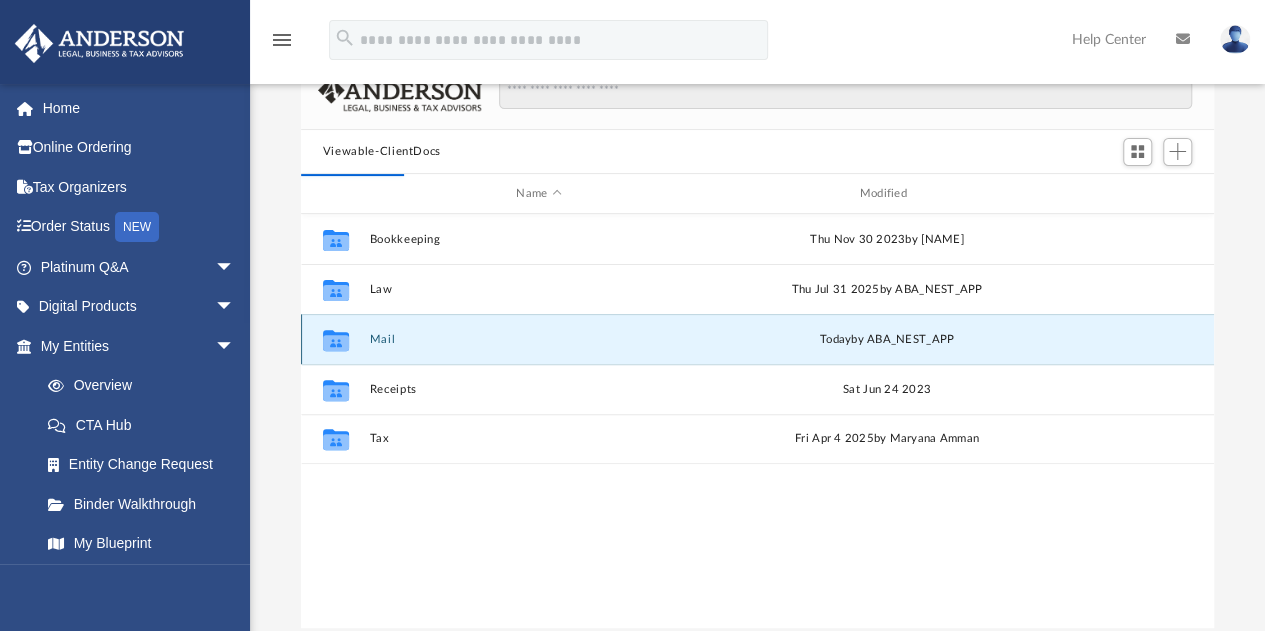 click on "Mail" at bounding box center [538, 339] 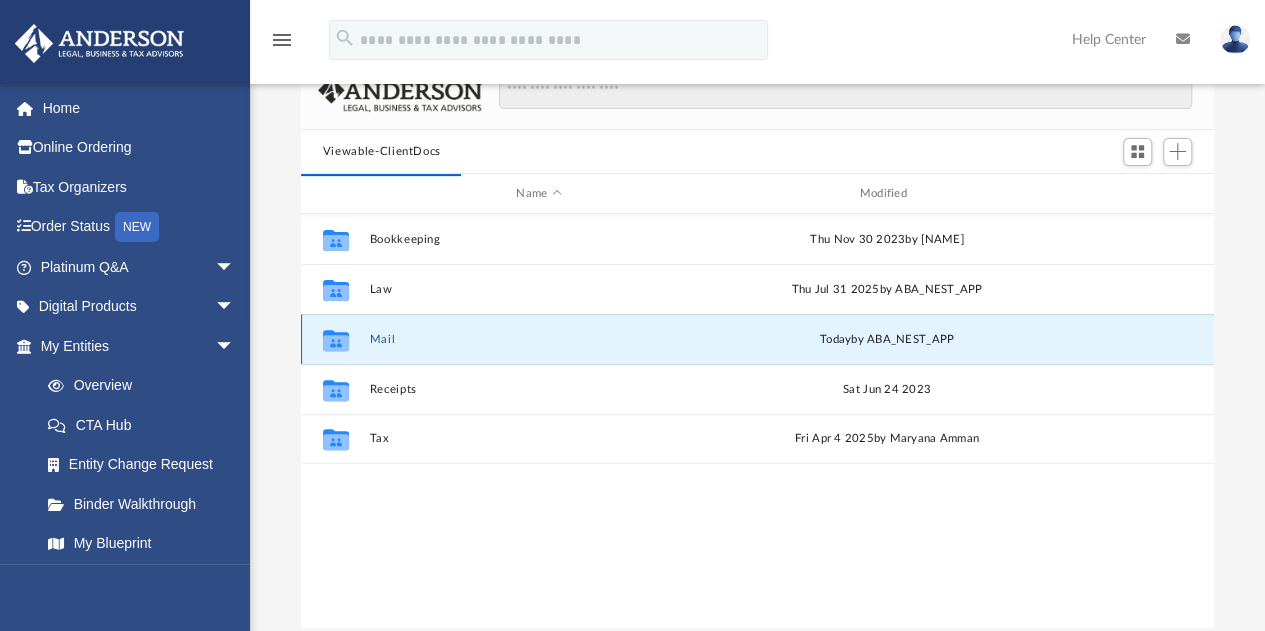 click on "Mail" at bounding box center (538, 339) 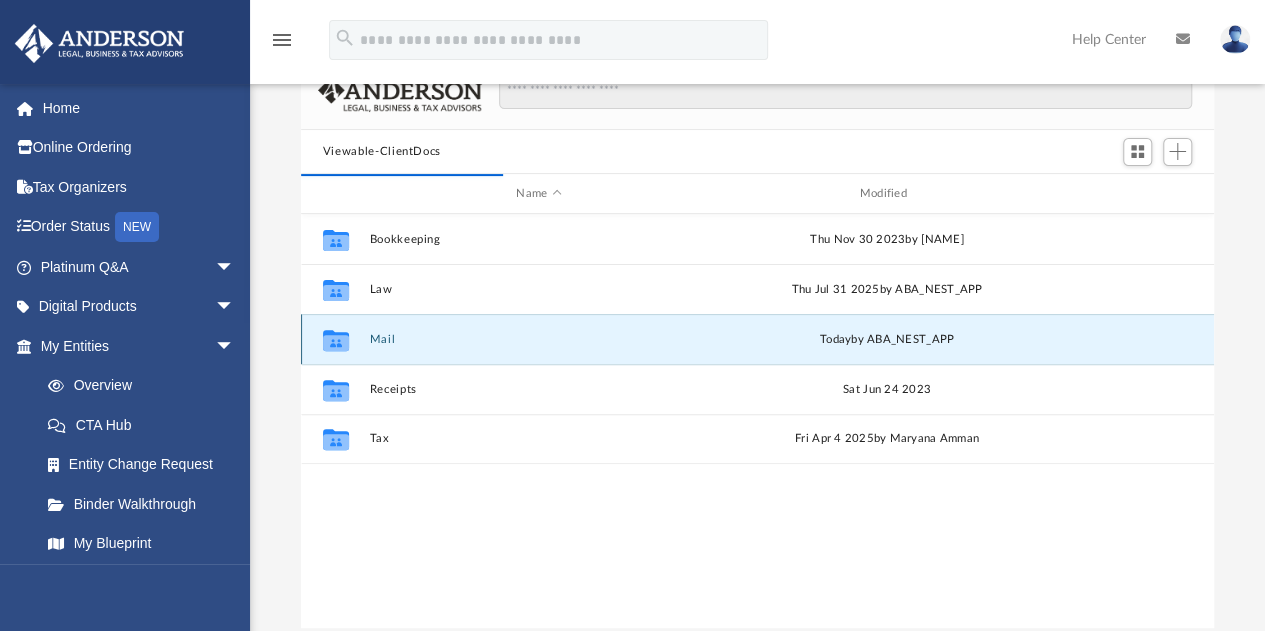 click 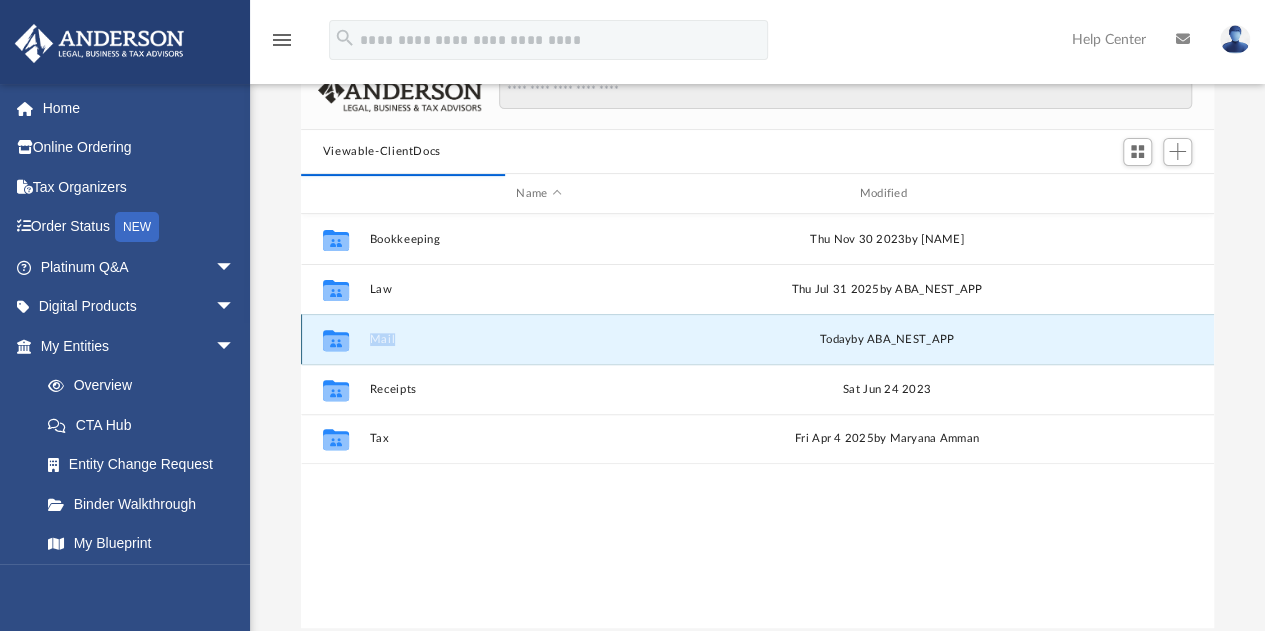 click 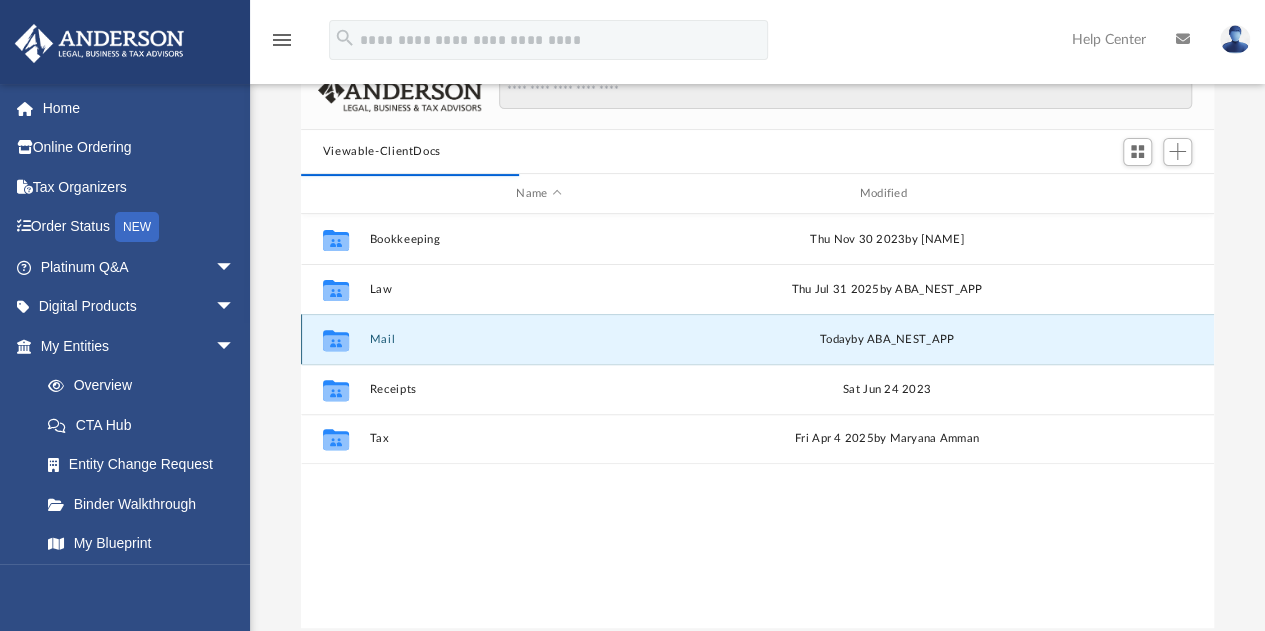 click on "today  by ABA_NEST_APP" at bounding box center [886, 340] 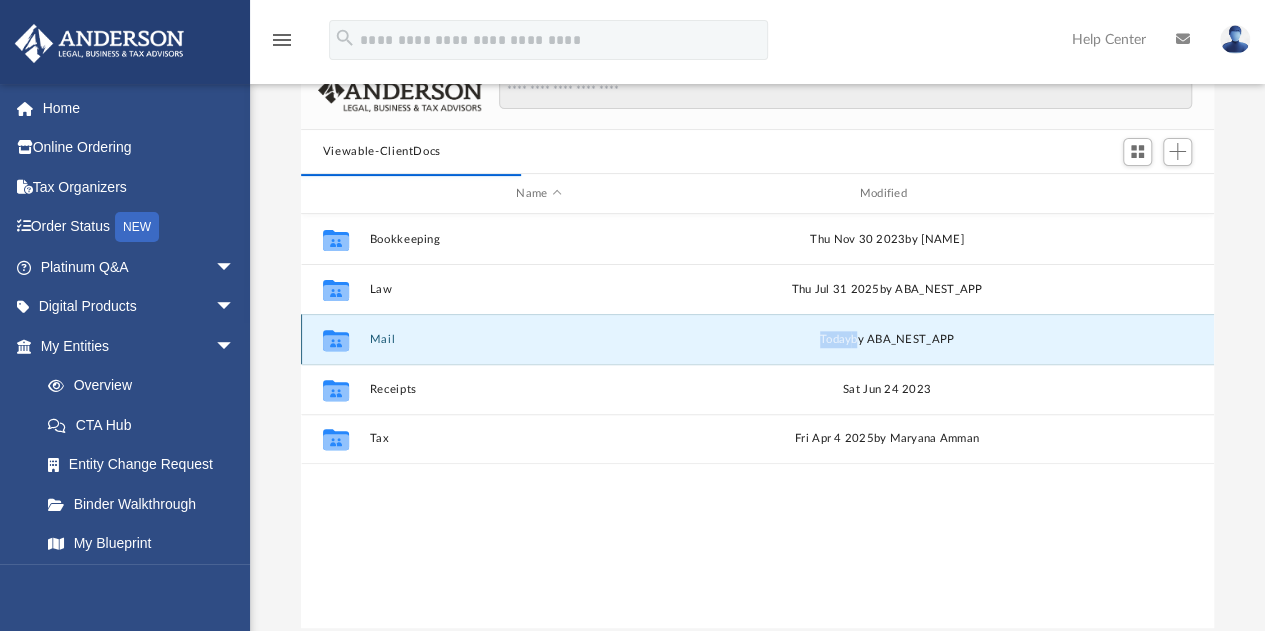 click on "today  by ABA_NEST_APP" at bounding box center [886, 340] 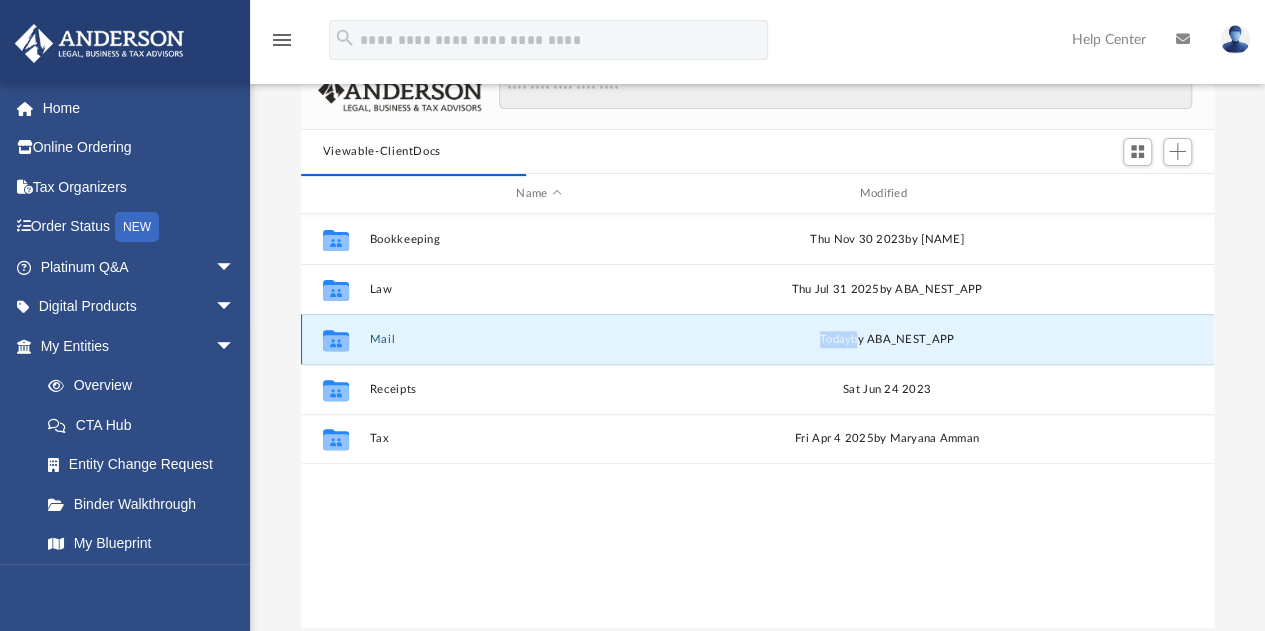 click on "today  by ABA_NEST_APP" at bounding box center [886, 340] 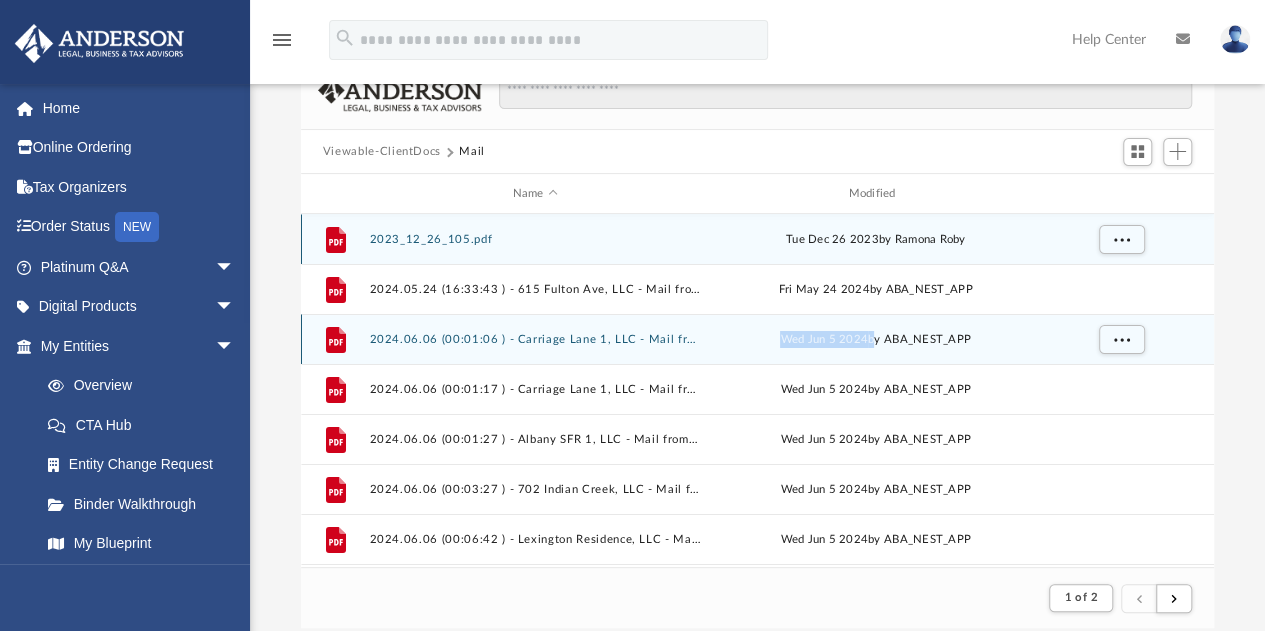 scroll, scrollTop: 378, scrollLeft: 898, axis: both 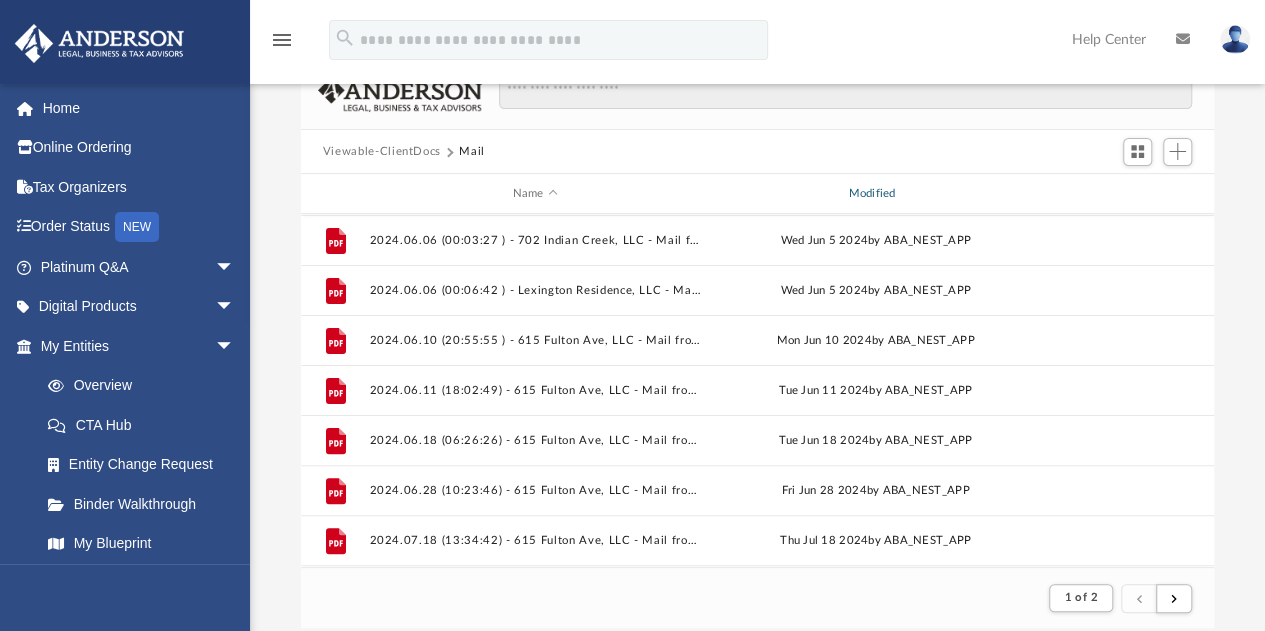click on "Modified" at bounding box center [875, 194] 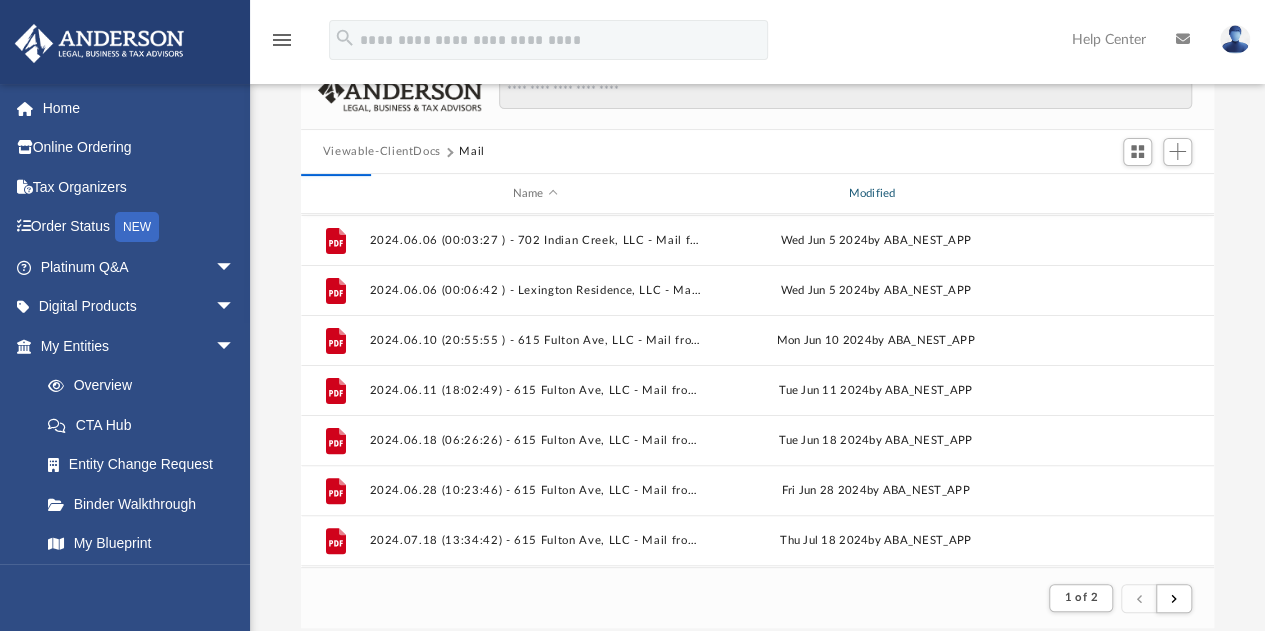 click on "Modified" at bounding box center [875, 194] 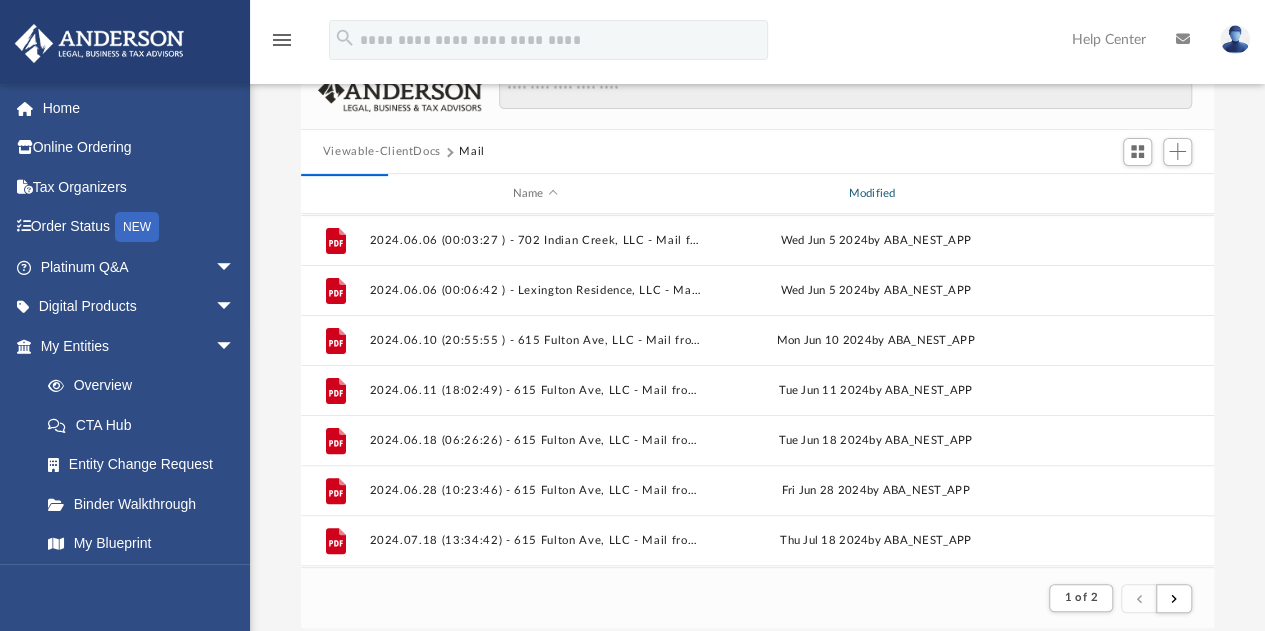click on "Modified" at bounding box center (875, 194) 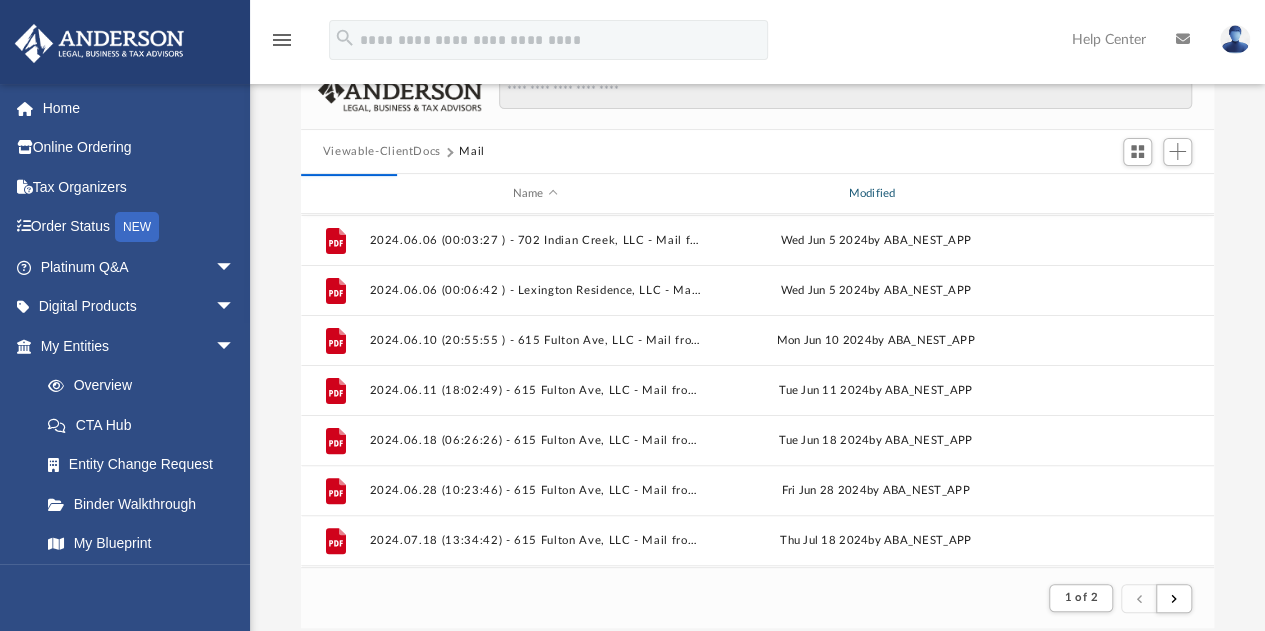 click on "Modified" at bounding box center (875, 194) 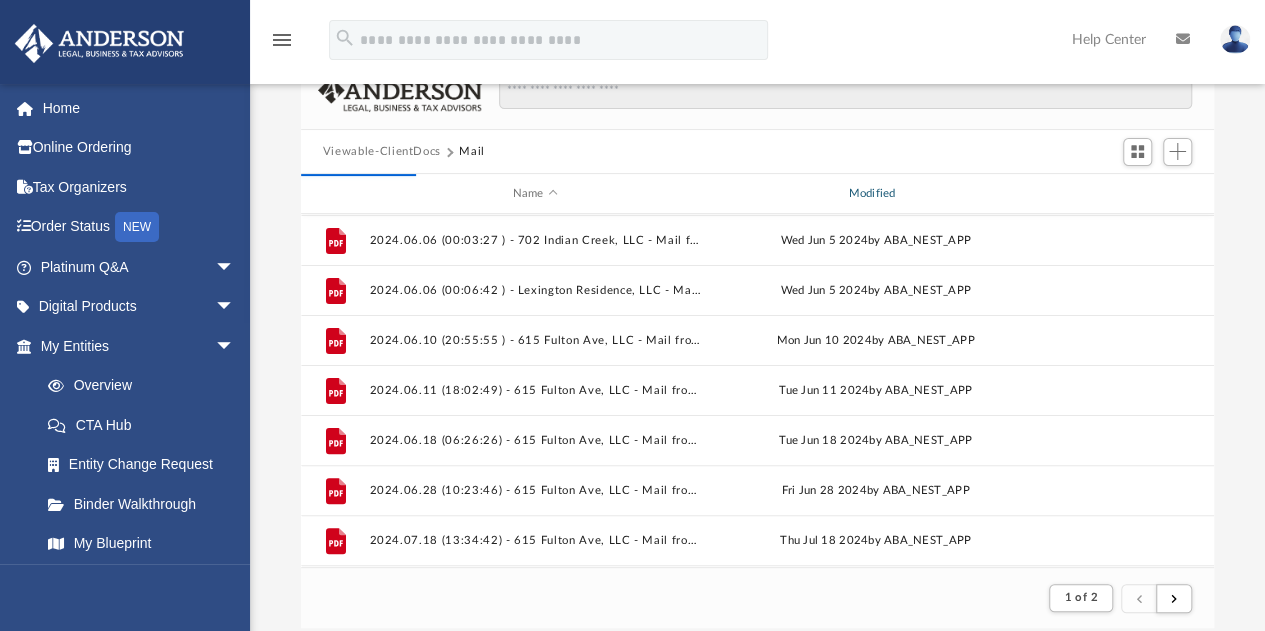 click on "Modified" at bounding box center (875, 194) 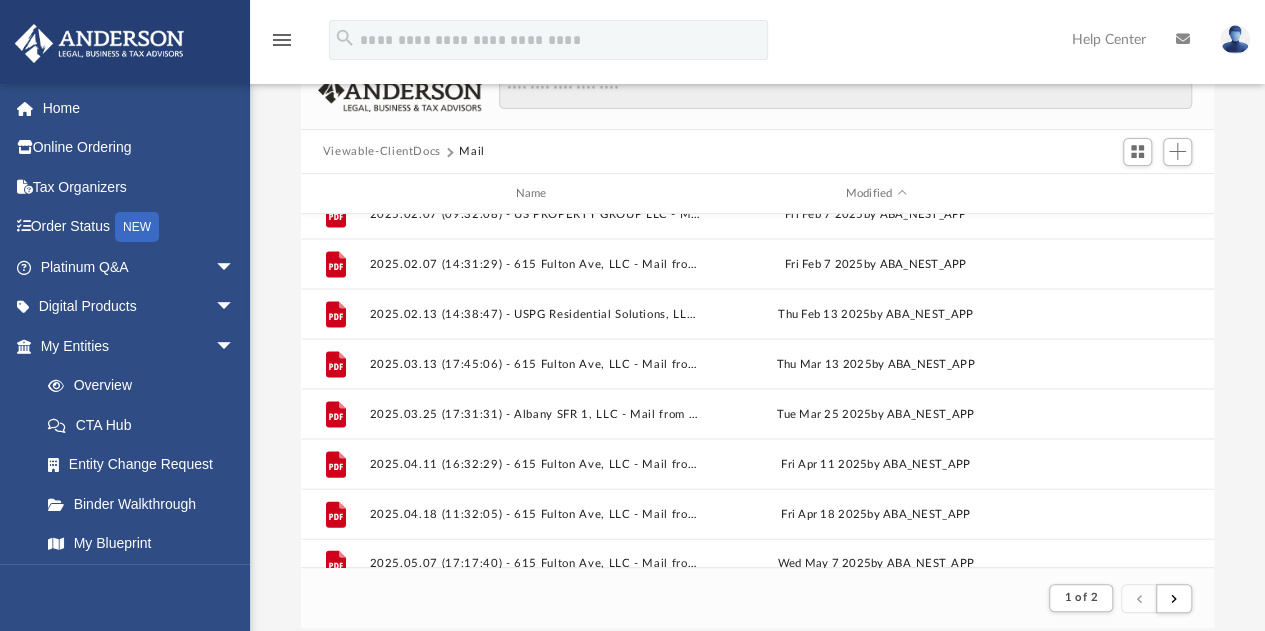 scroll, scrollTop: 2146, scrollLeft: 0, axis: vertical 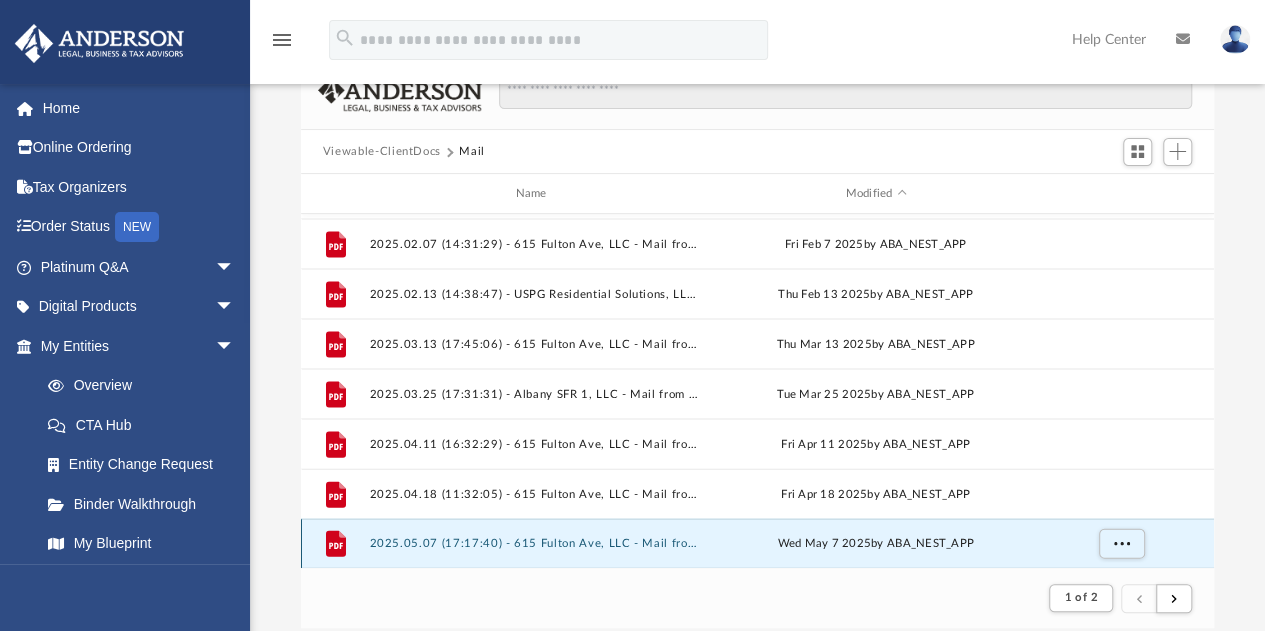 click on "[DATE] ([TIME]) - [NUMBER] [STREET], LLC - Mail from [COMPANY] [PRODUCT].pdf" at bounding box center [535, 543] 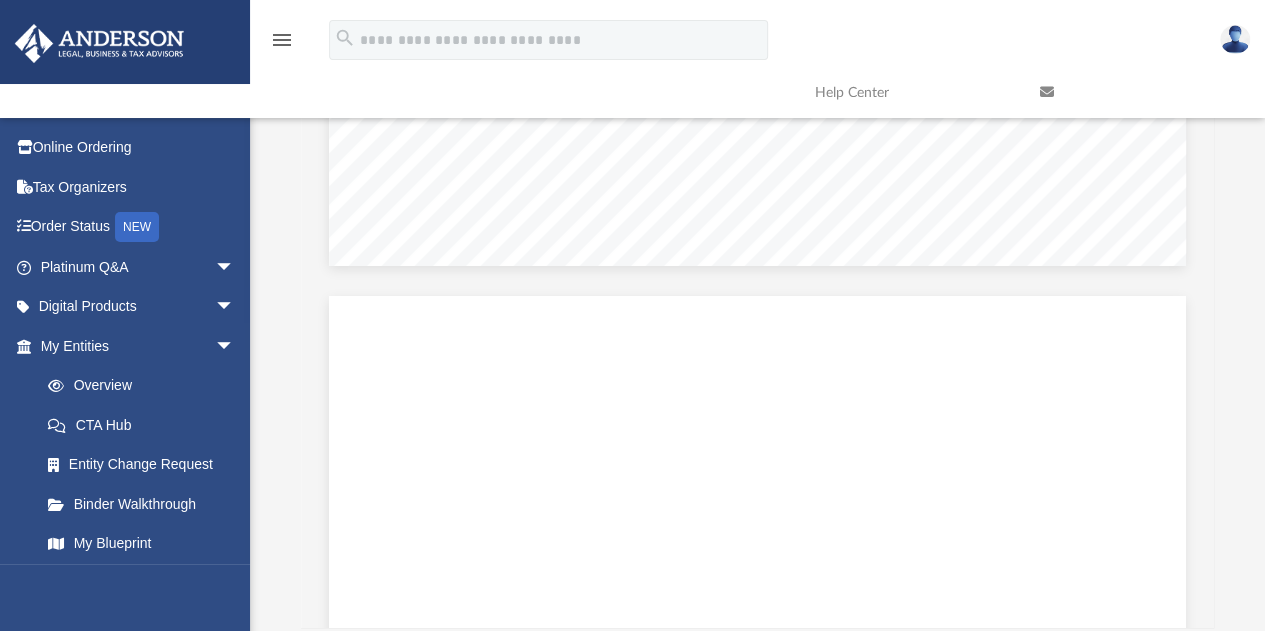 scroll, scrollTop: 7896, scrollLeft: 0, axis: vertical 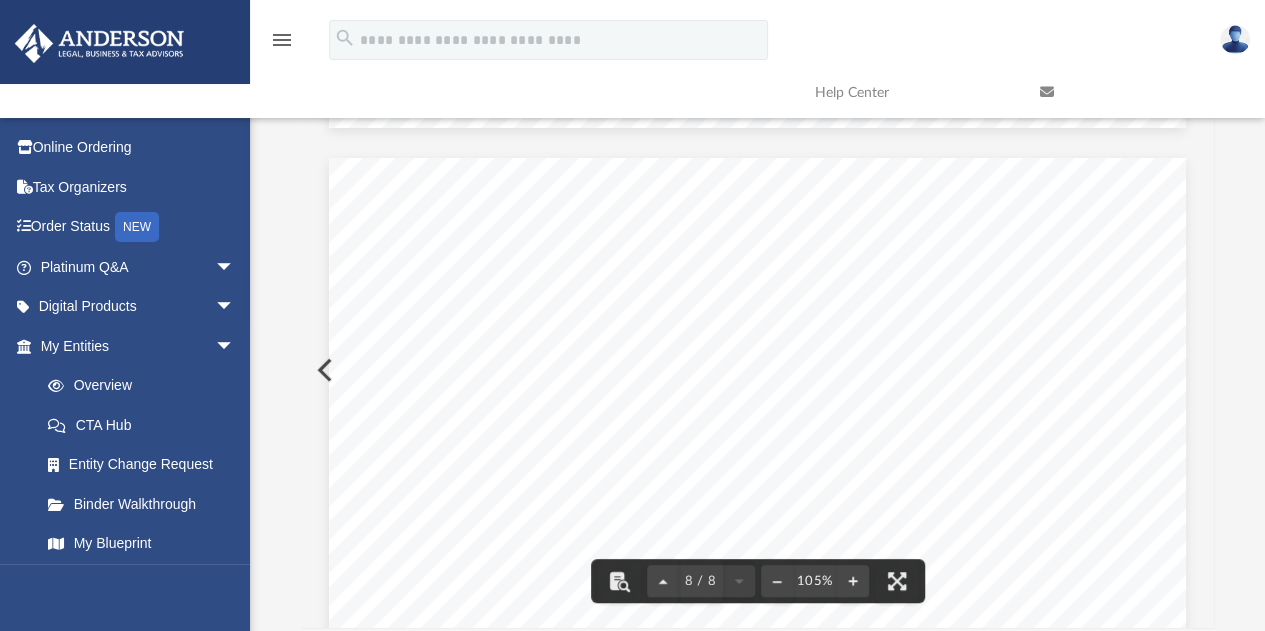 click on "8 / 8 105%" at bounding box center (758, 370) 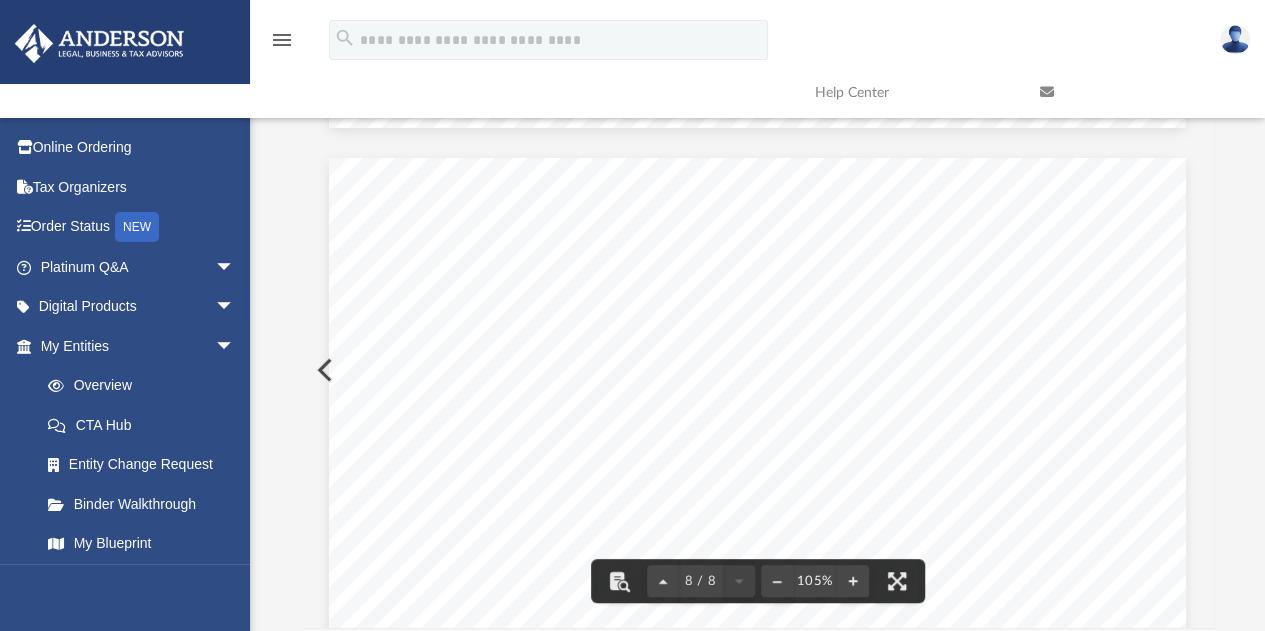 click at bounding box center (758, 709) 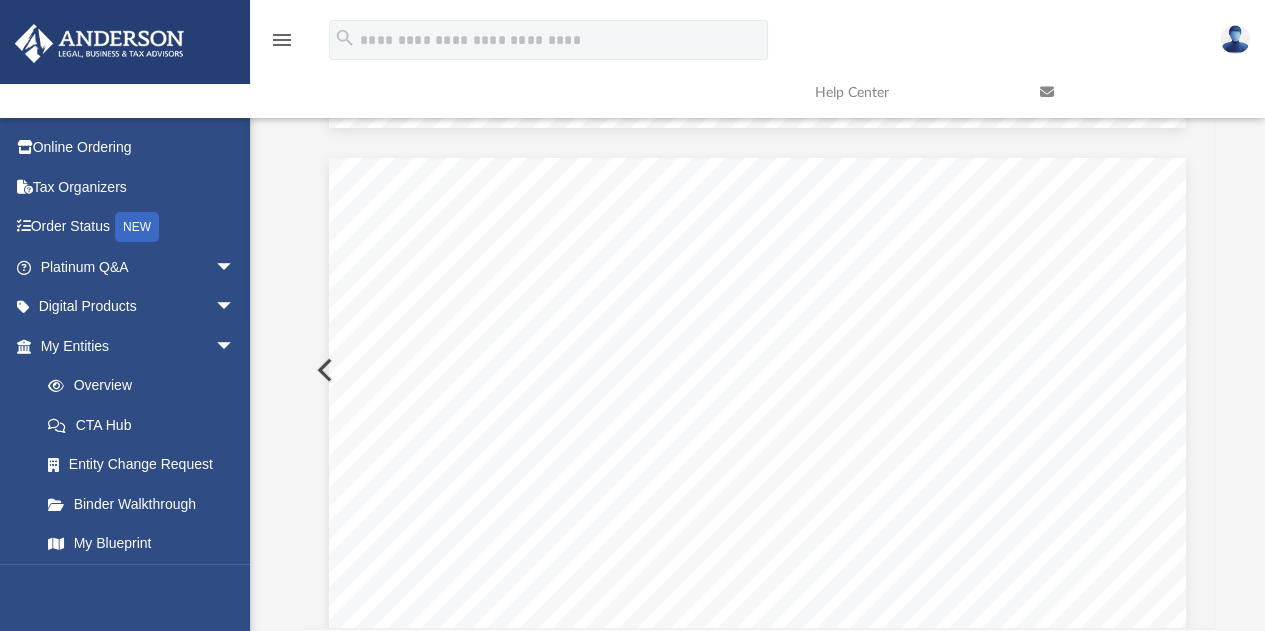 click at bounding box center [758, 709] 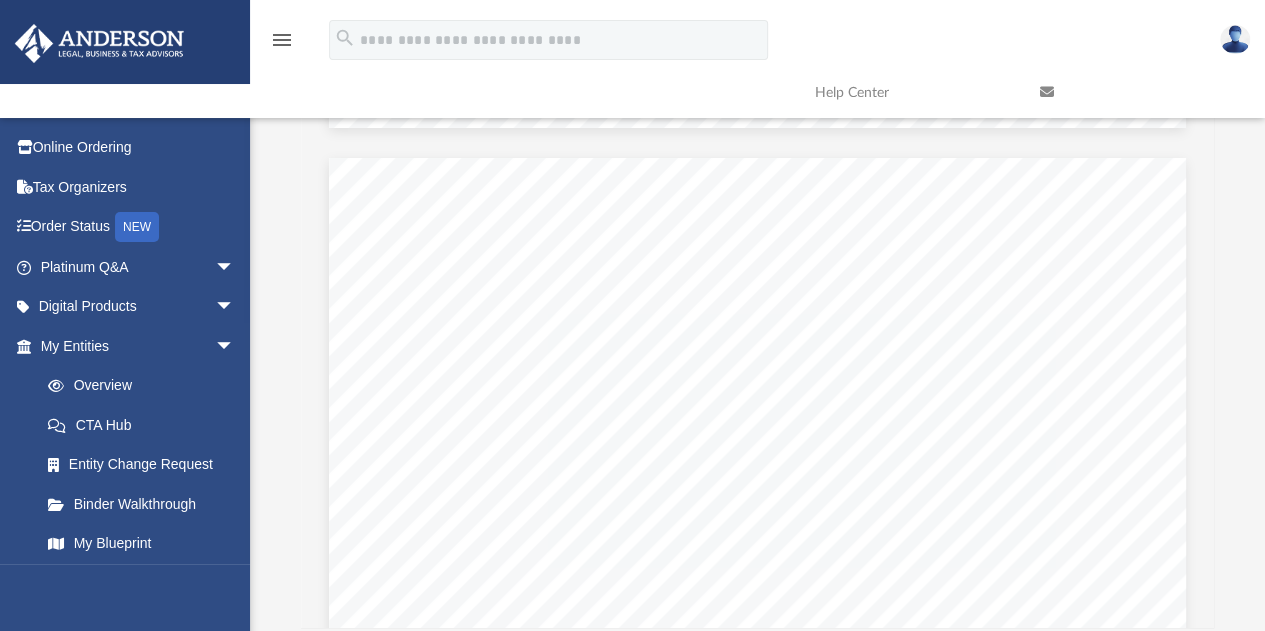 click at bounding box center (758, 709) 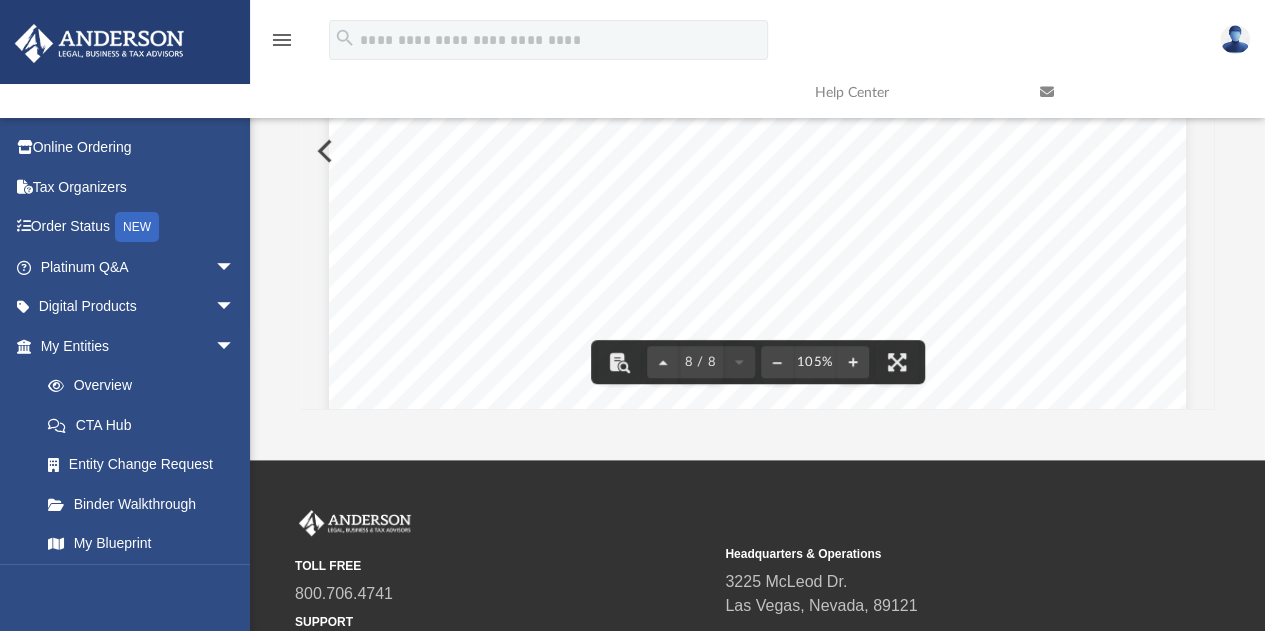 scroll, scrollTop: 437, scrollLeft: 0, axis: vertical 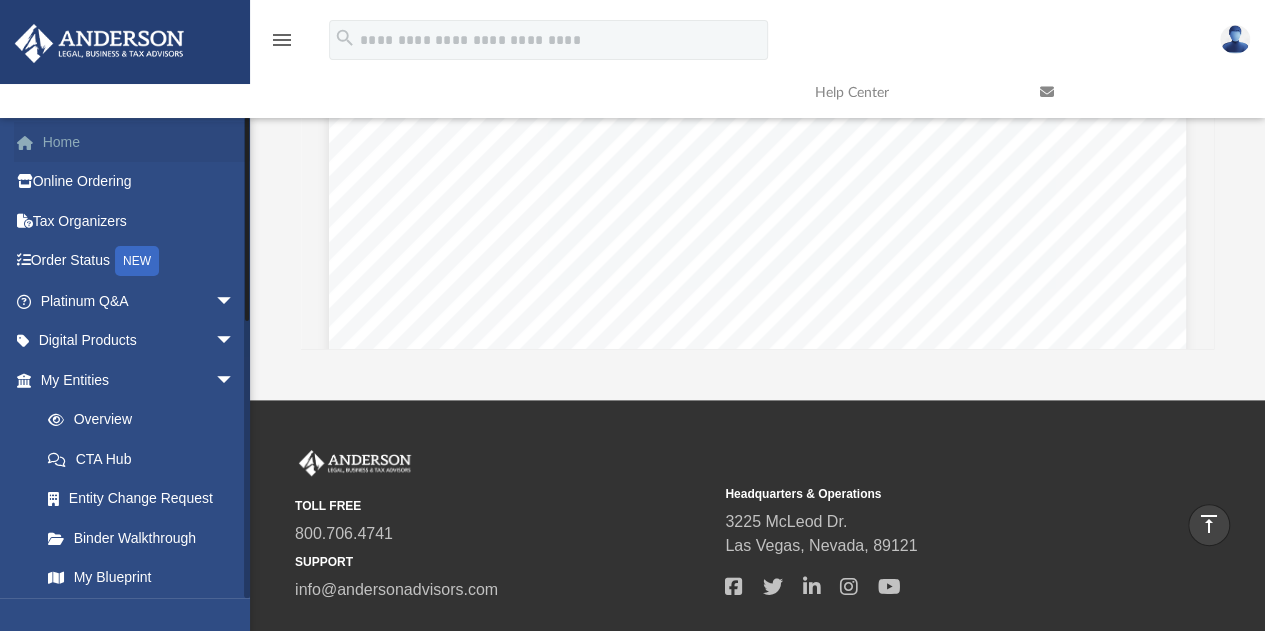 click on "Home" at bounding box center [139, 142] 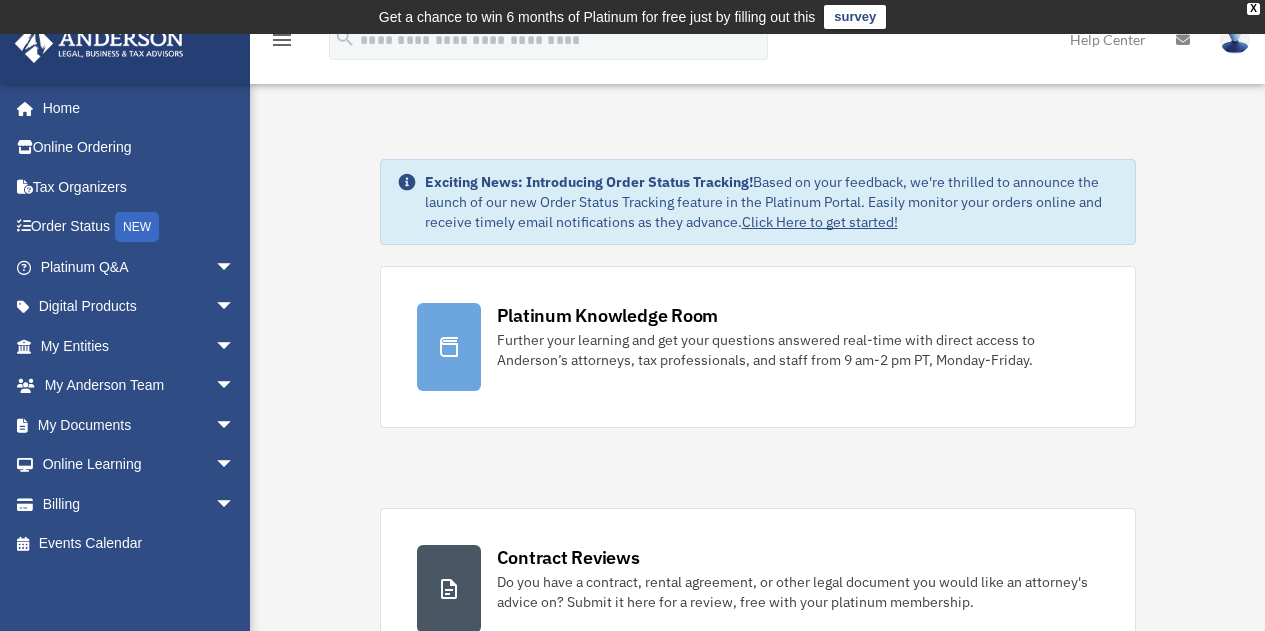 scroll, scrollTop: 0, scrollLeft: 0, axis: both 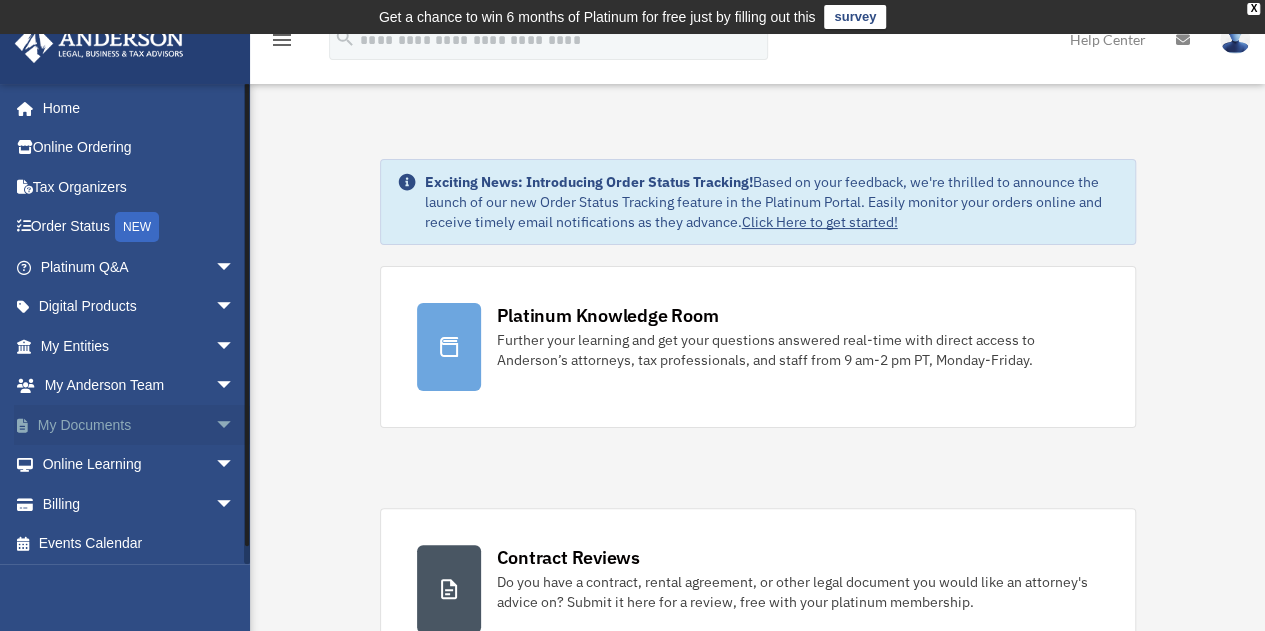 click on "arrow_drop_down" at bounding box center (235, 425) 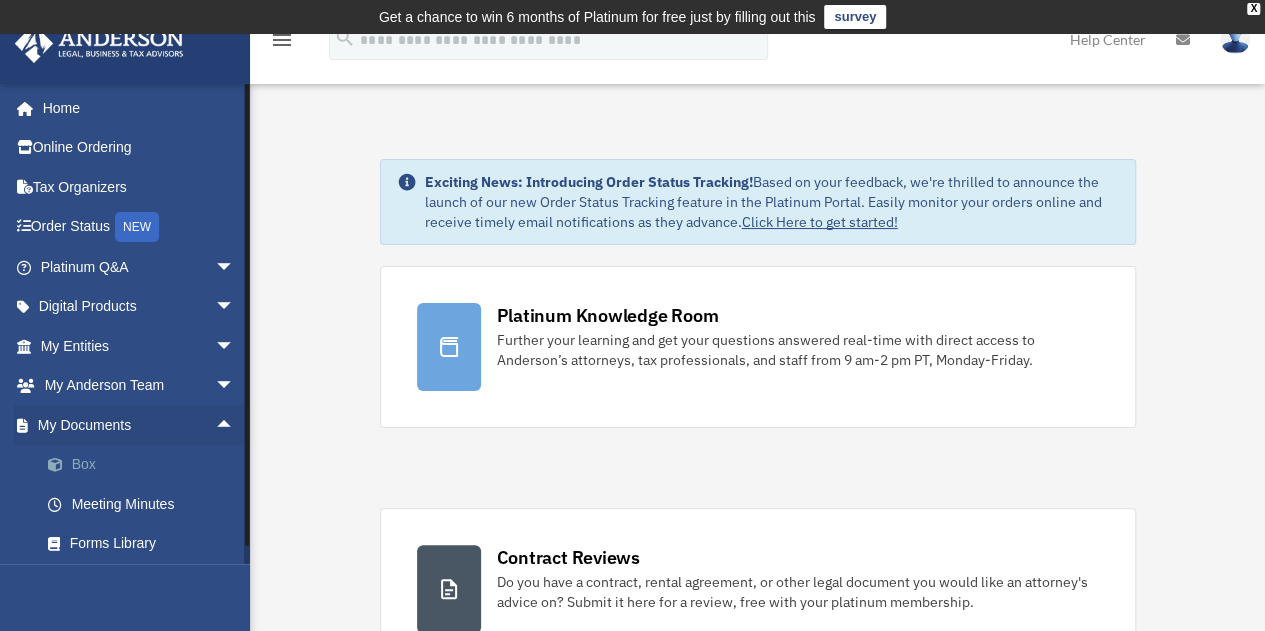 click on "Box" at bounding box center [146, 465] 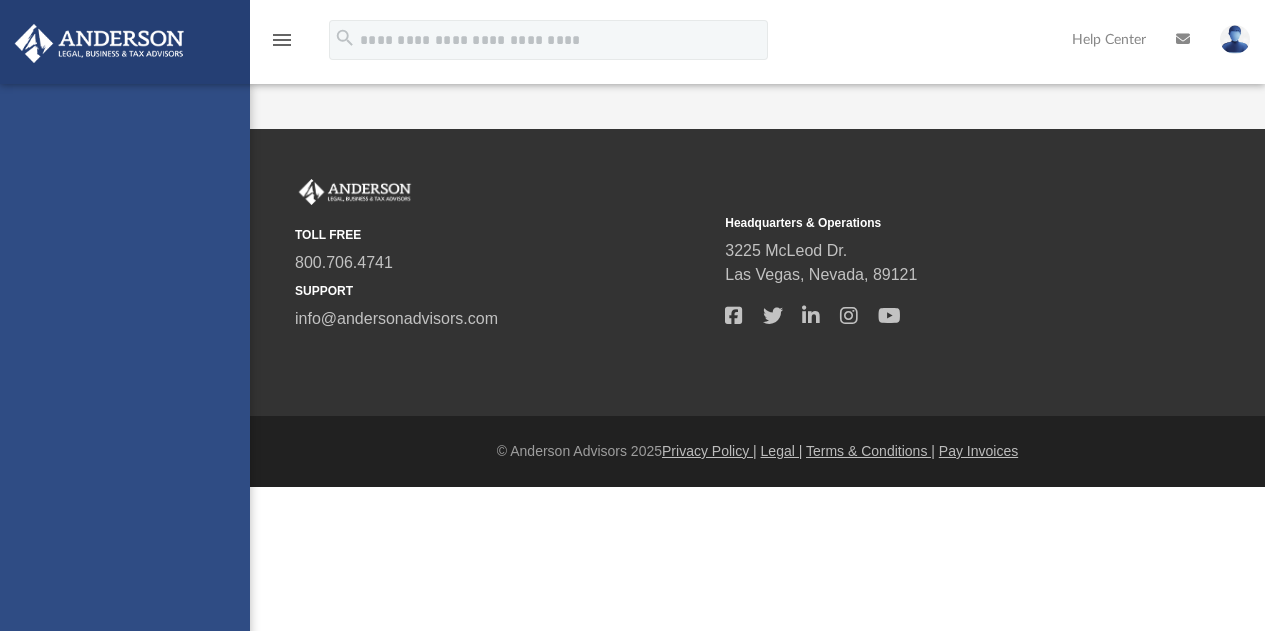 scroll, scrollTop: 0, scrollLeft: 0, axis: both 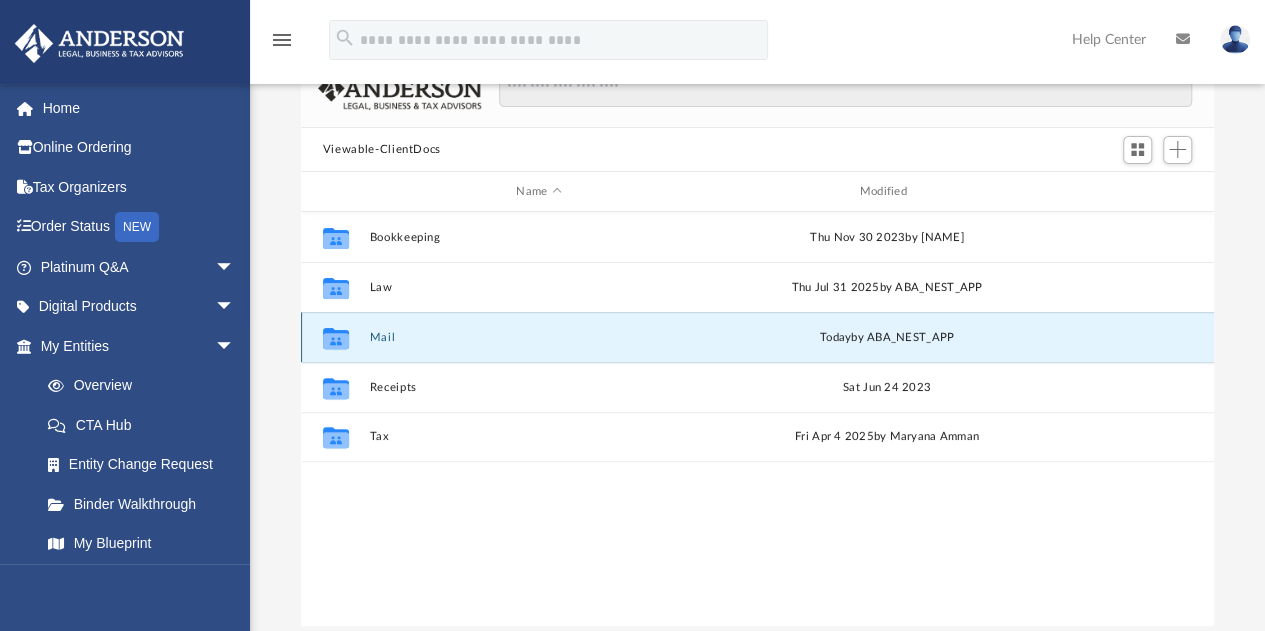 click on "Mail" at bounding box center [538, 337] 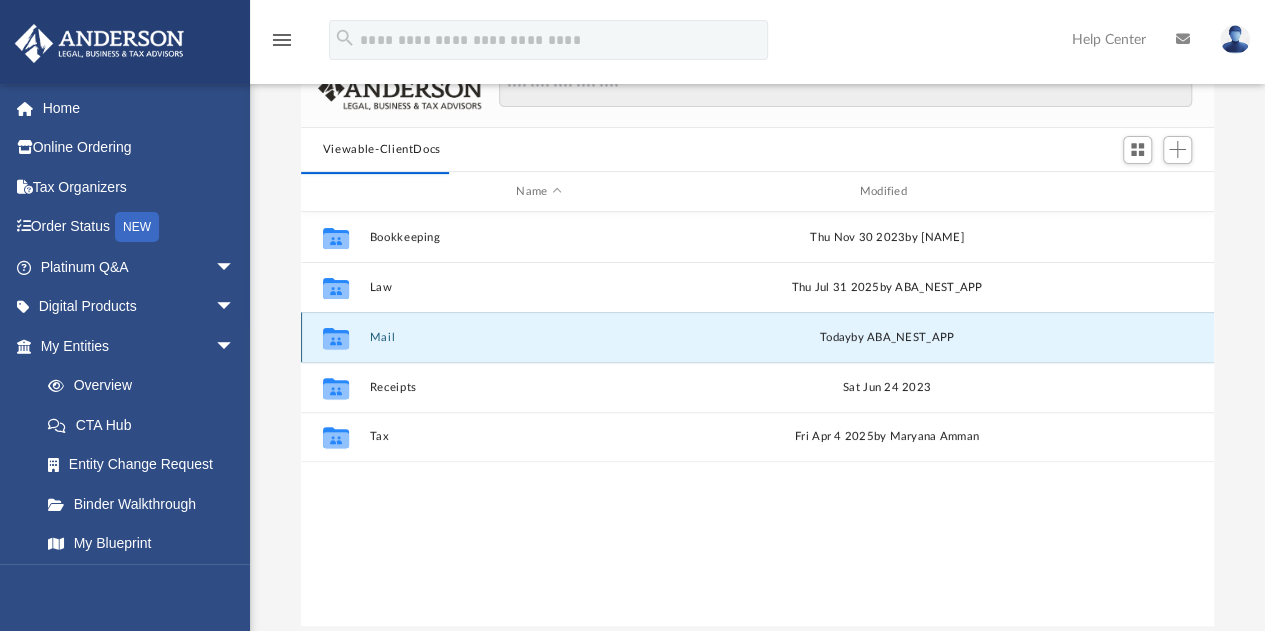 click on "today  by ABA_NEST_APP" at bounding box center [886, 338] 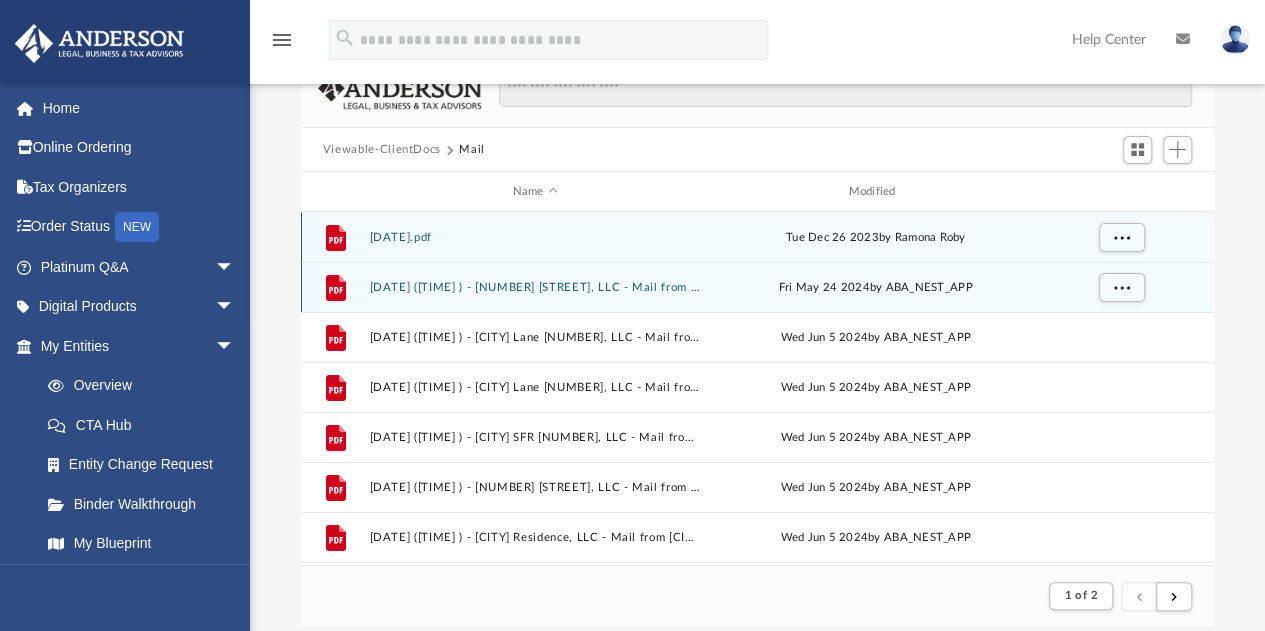 scroll, scrollTop: 378, scrollLeft: 898, axis: both 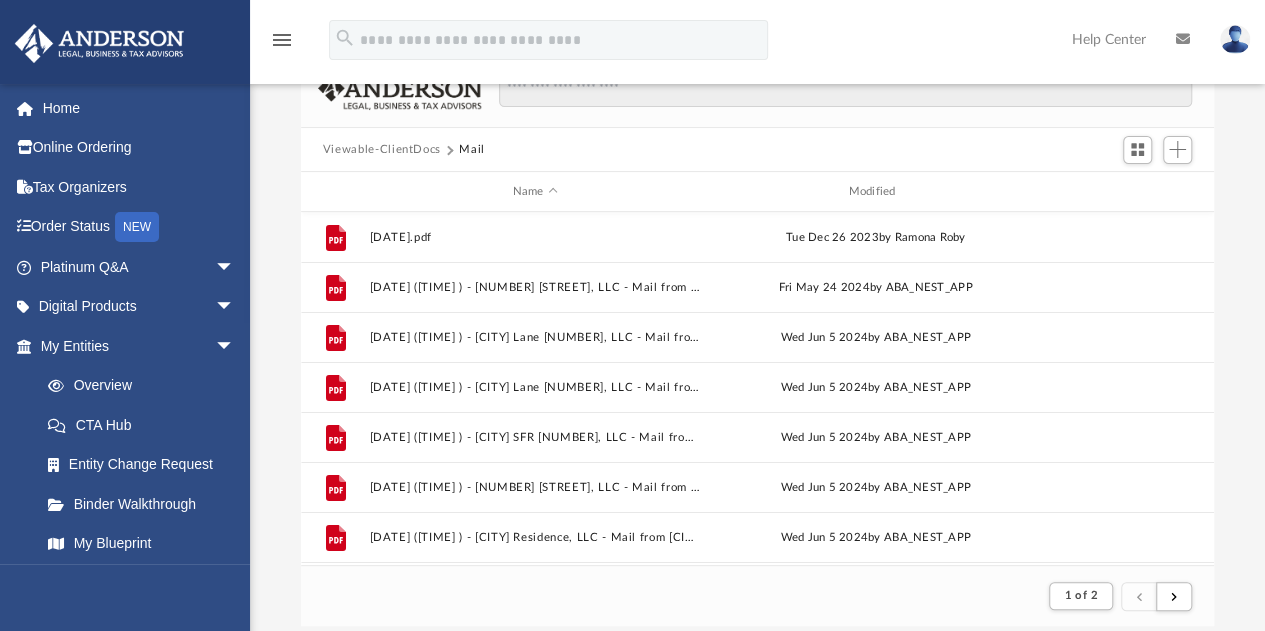 click on "Mail" at bounding box center (472, 150) 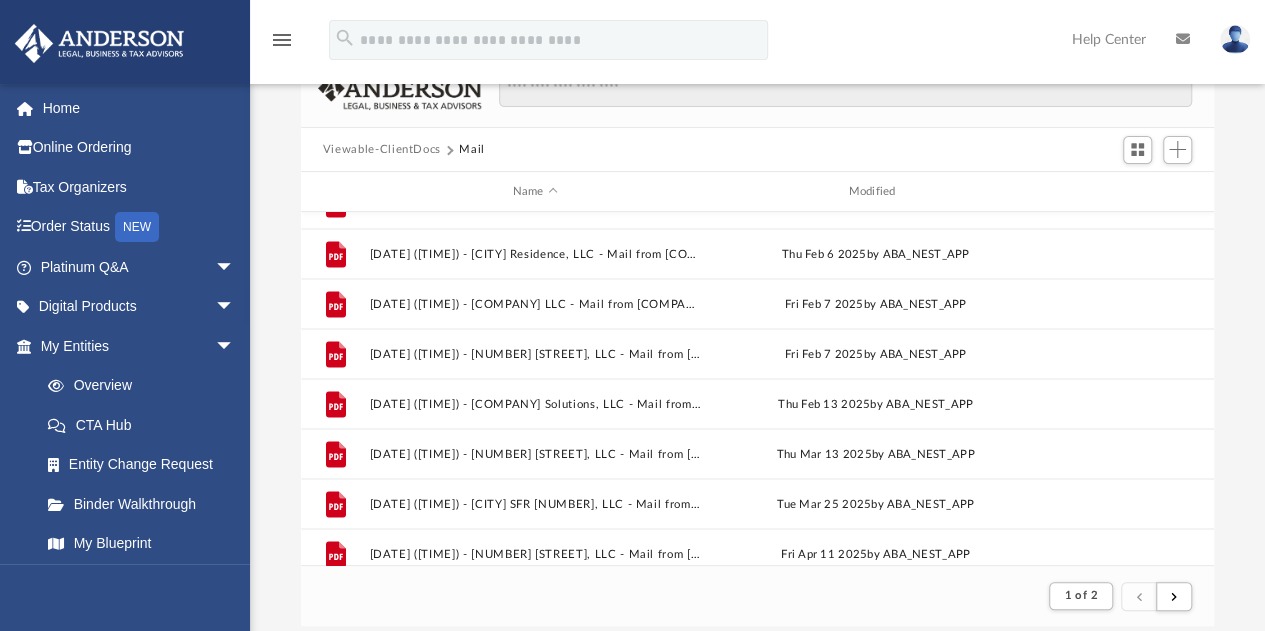 scroll, scrollTop: 2146, scrollLeft: 0, axis: vertical 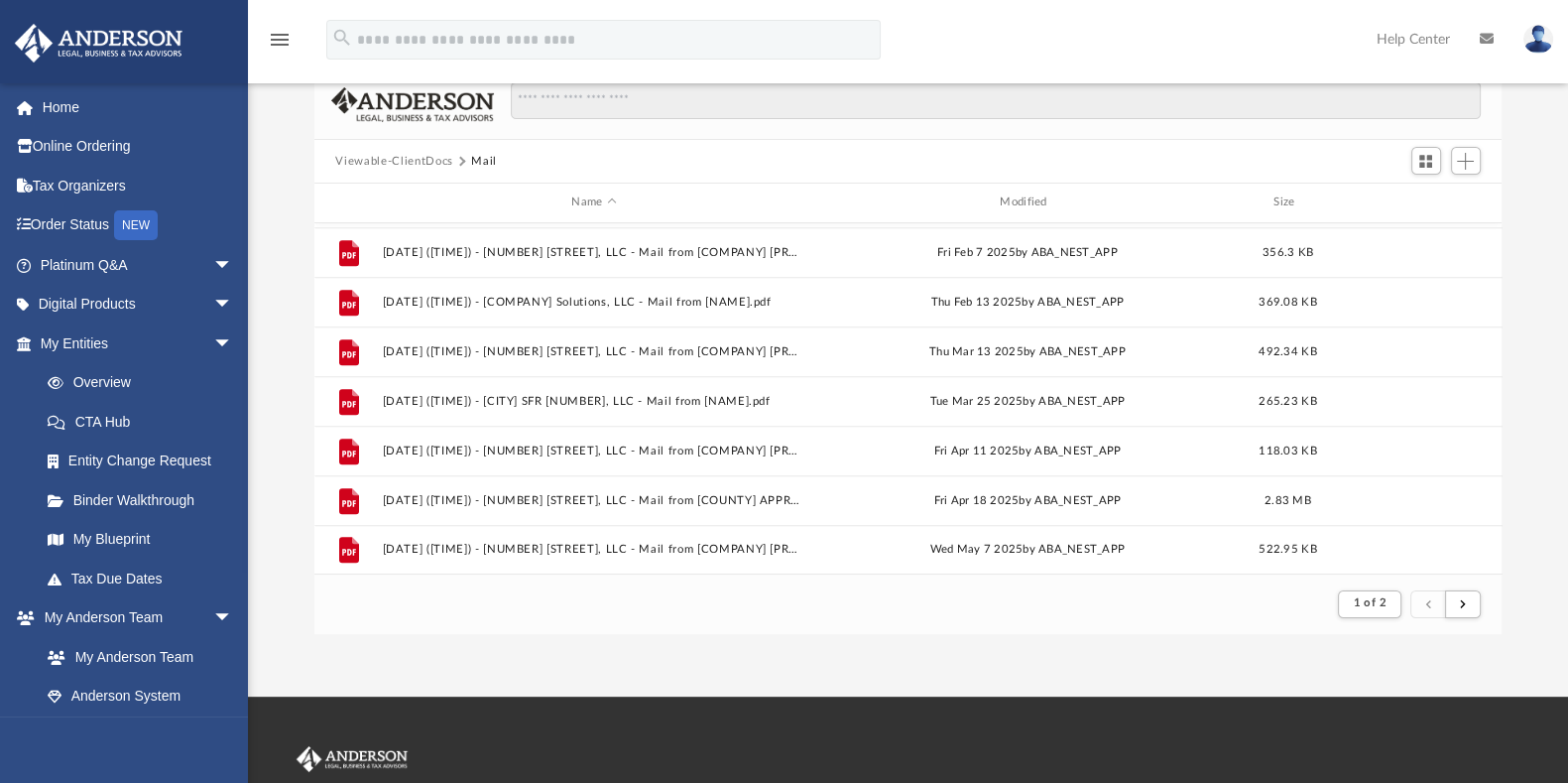 drag, startPoint x: 1260, startPoint y: 1, endPoint x: 1072, endPoint y: 688, distance: 712.2591 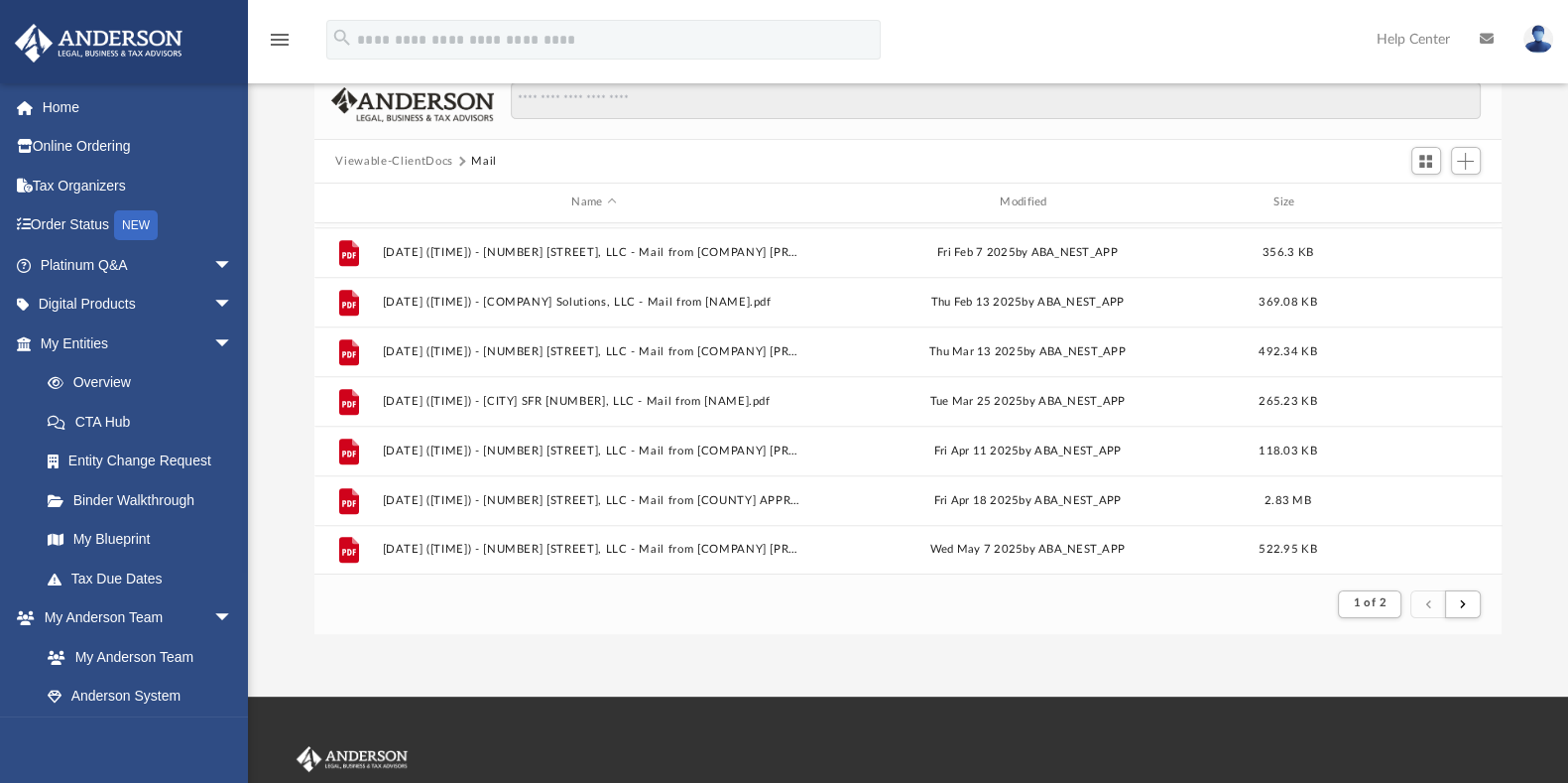 click on "App
[EMAIL]
Sign Out
[EMAIL]
Home
Online Ordering
Tax Organizers
Order Status  NEW
Platinum Q&A arrow_drop_down
Client FAQ
Platinum Walkthrough
Submit a Question
Answered Questions
Document Review
Platinum Knowledge Room
Tax & Bookkeeping Packages
Land Trust & Deed Forum
Portal Feedback
Digital Products arrow_drop_down
Tax Toolbox
Virtual Bookkeeping
Land Trust Kit" at bounding box center (784, 286) 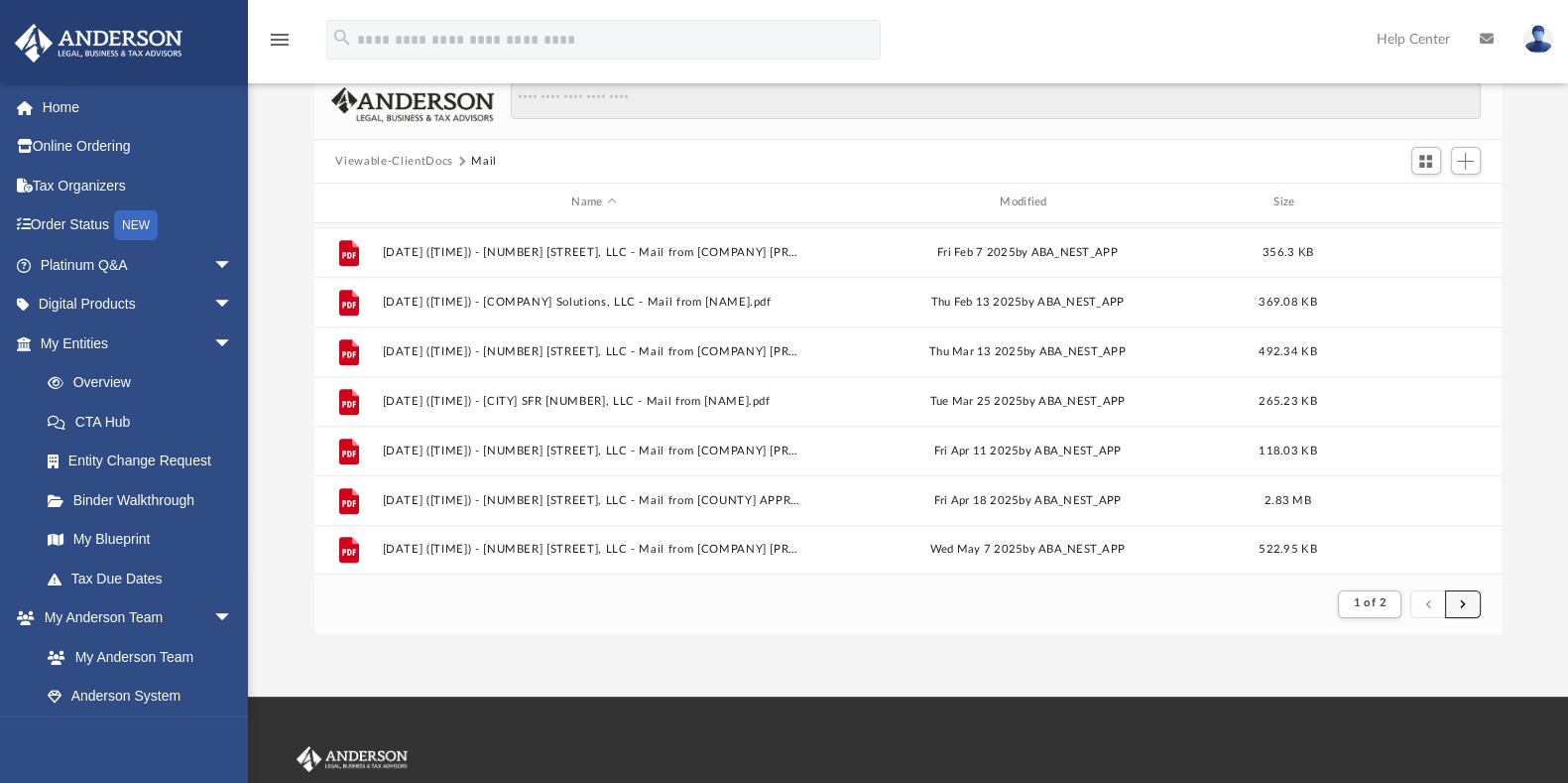 click at bounding box center [1463, 604] 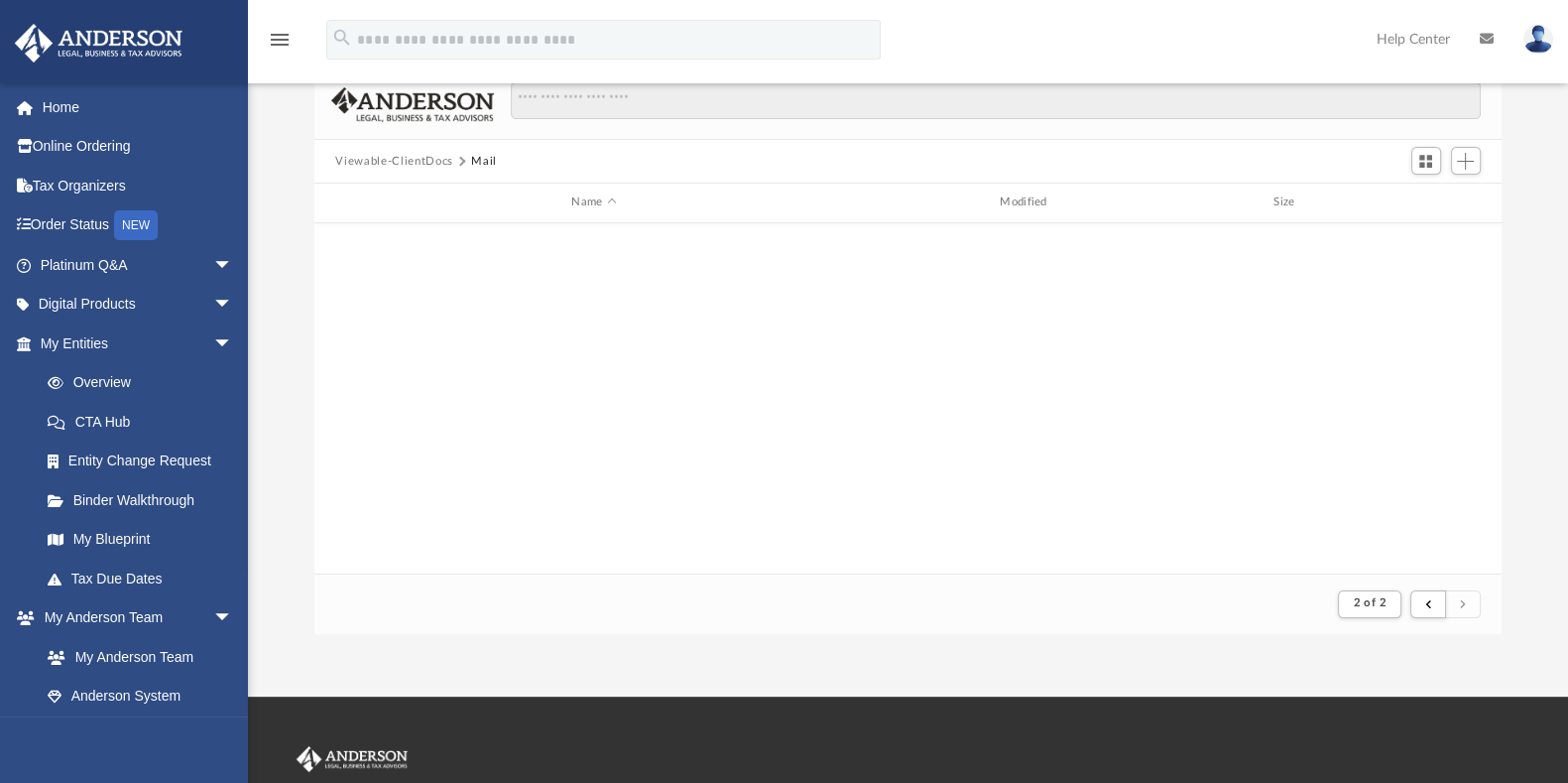 scroll, scrollTop: 0, scrollLeft: 0, axis: both 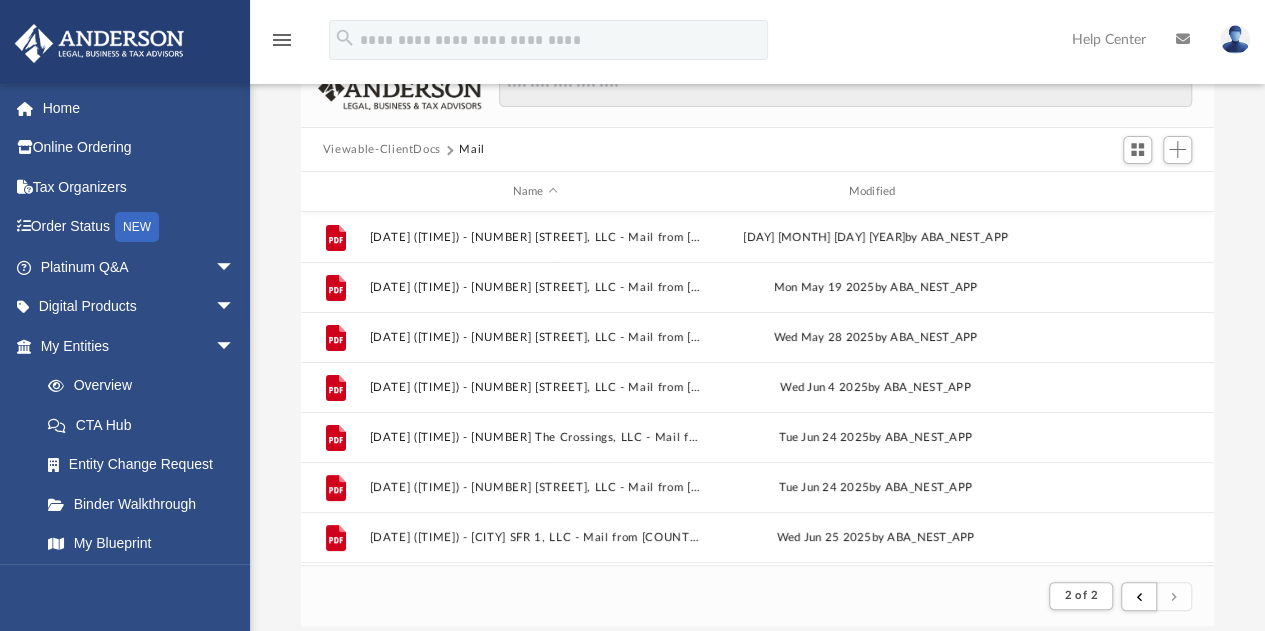 drag, startPoint x: 1553, startPoint y: 26, endPoint x: 715, endPoint y: 566, distance: 996.91724 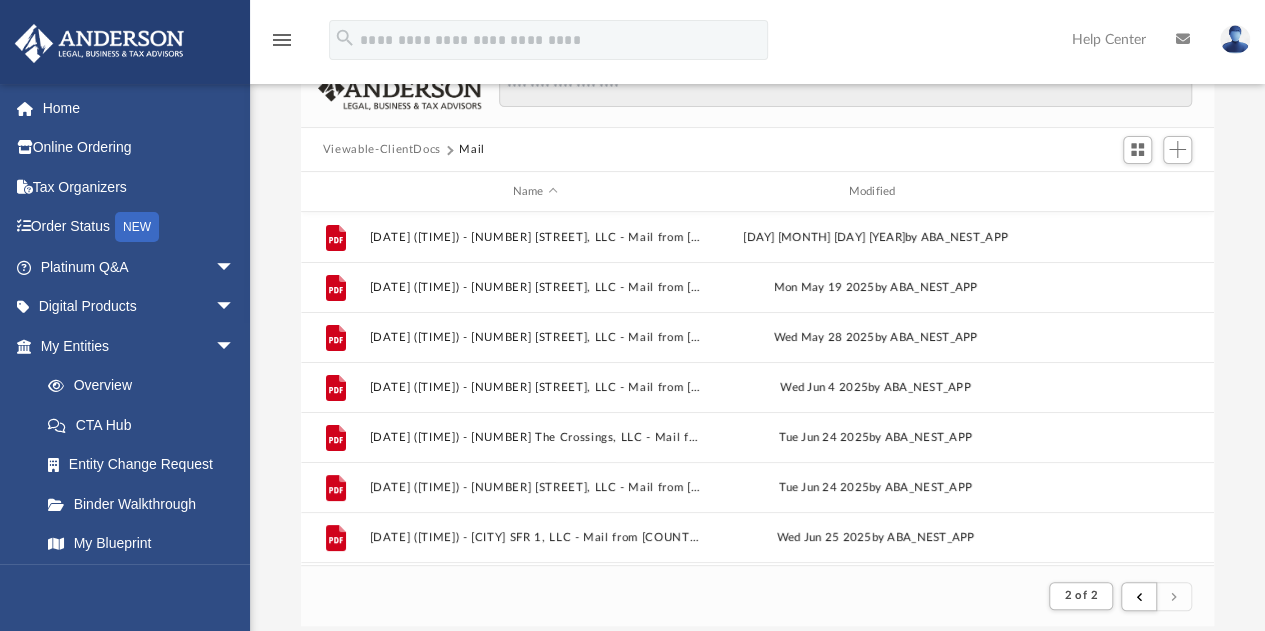 click on "2 of 2" at bounding box center (758, 595) 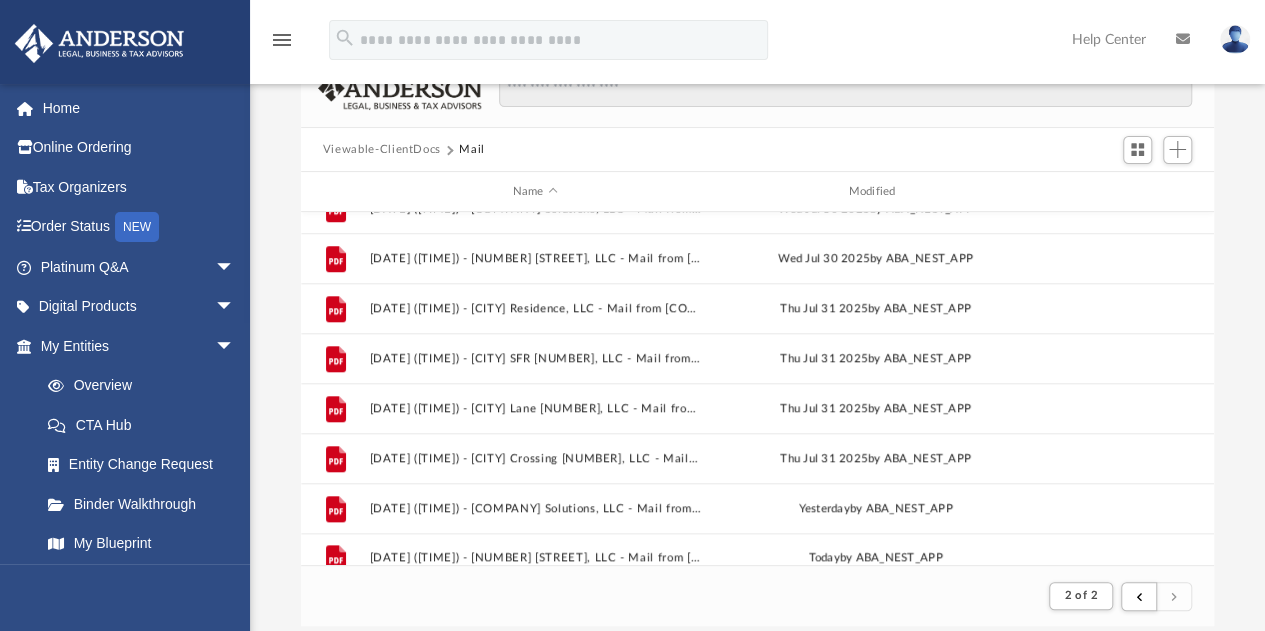scroll, scrollTop: 896, scrollLeft: 0, axis: vertical 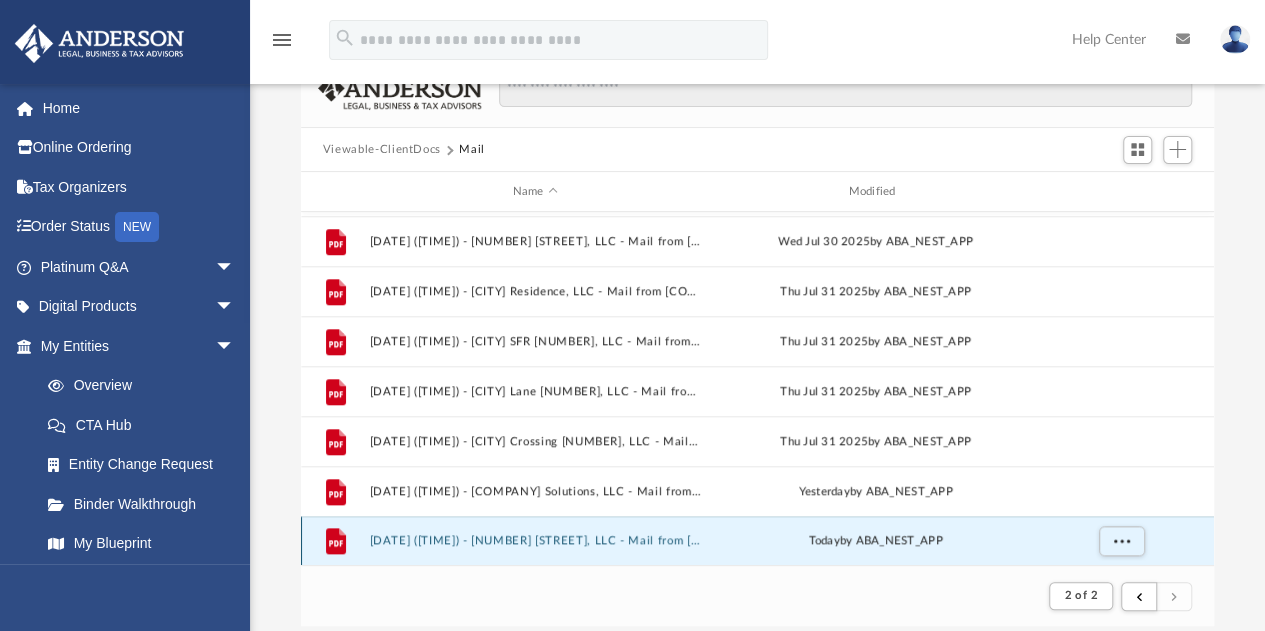 click on "[DATE] ([TIME]) - [NUMBER] [STREET], LLC - Mail from [NAME].pdf" at bounding box center [535, 541] 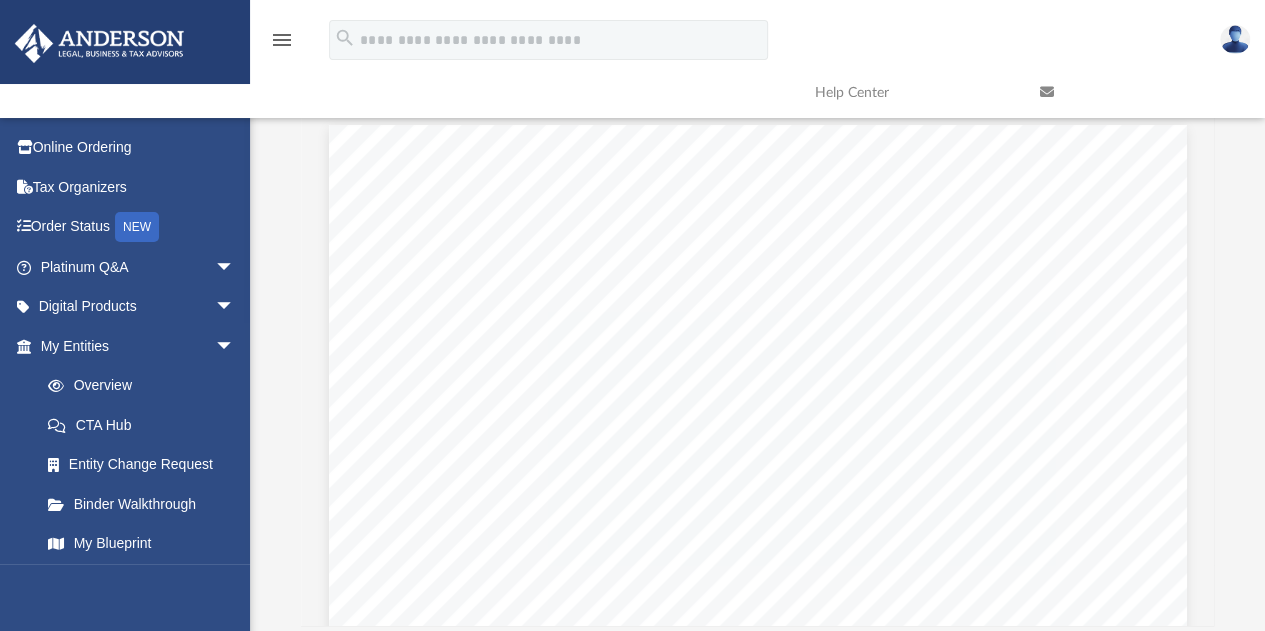 scroll, scrollTop: 0, scrollLeft: 0, axis: both 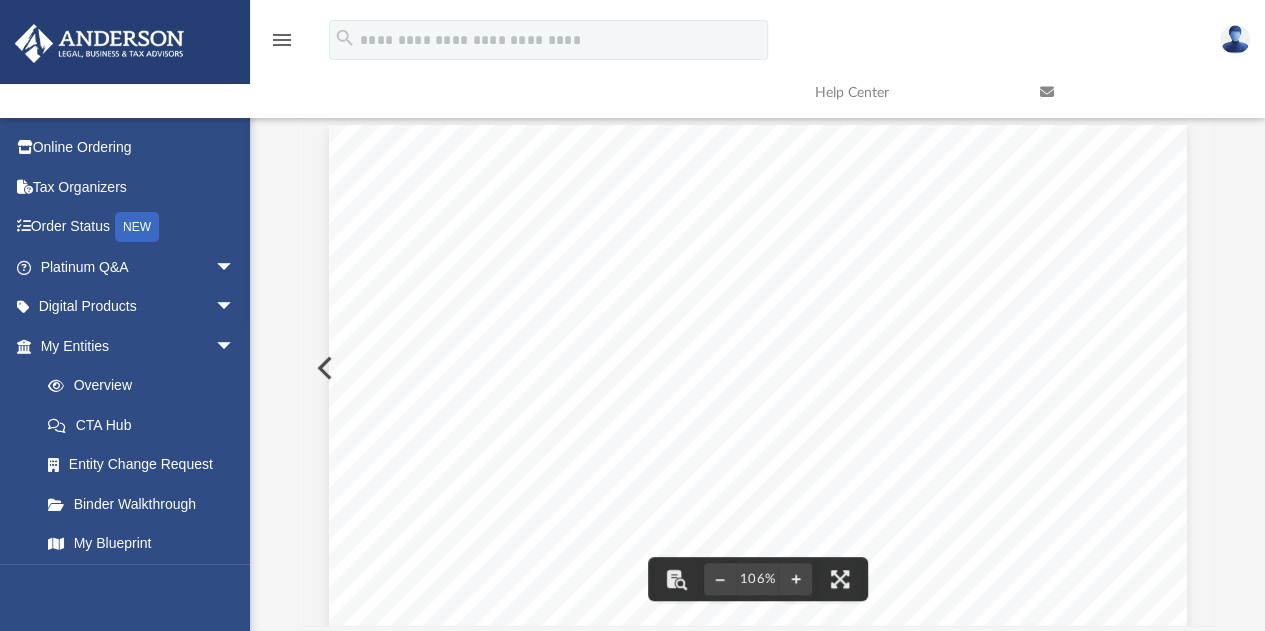 click at bounding box center [758, 685] 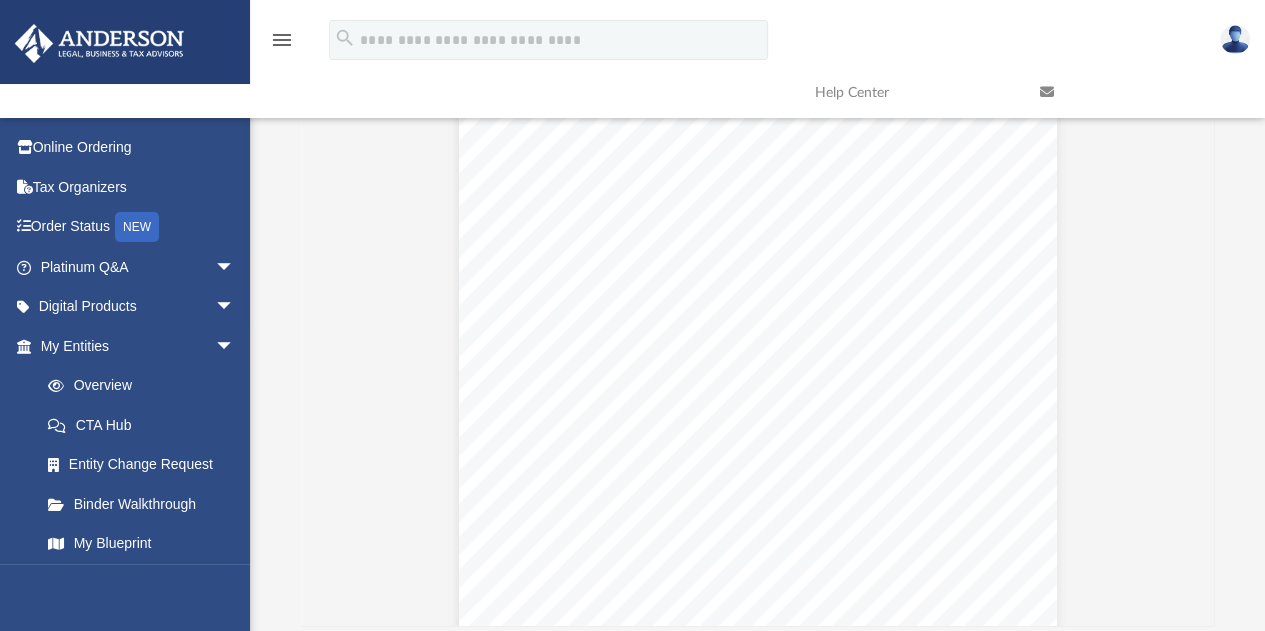 scroll, scrollTop: 976, scrollLeft: 0, axis: vertical 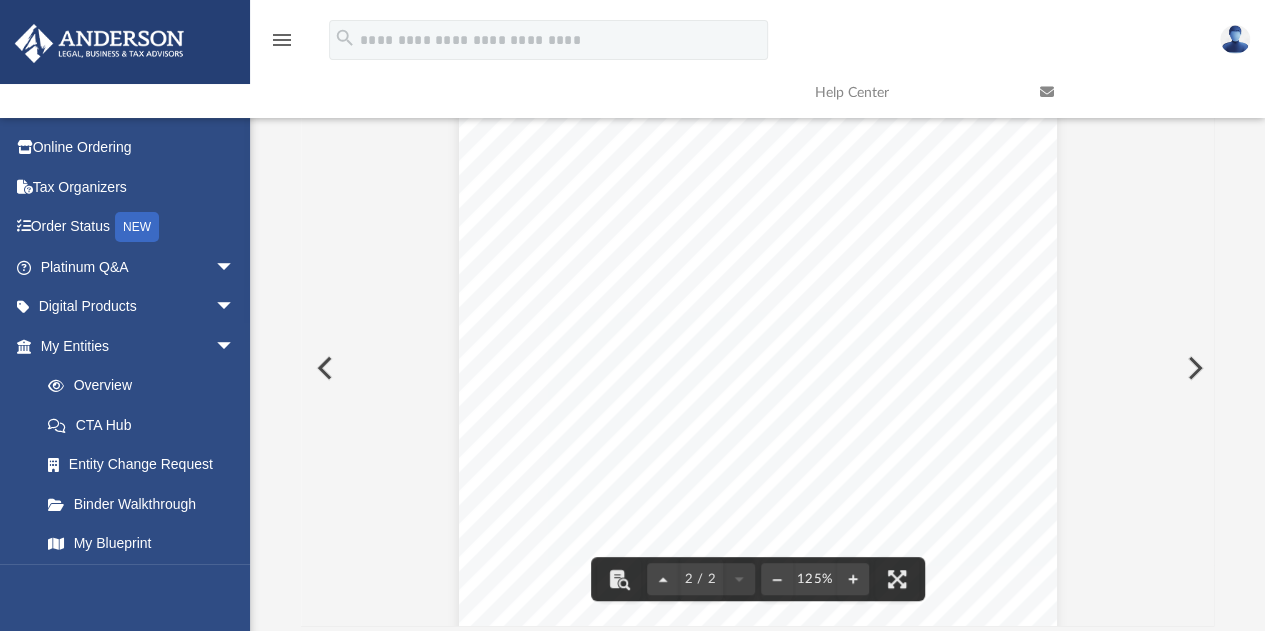 click at bounding box center [323, 368] 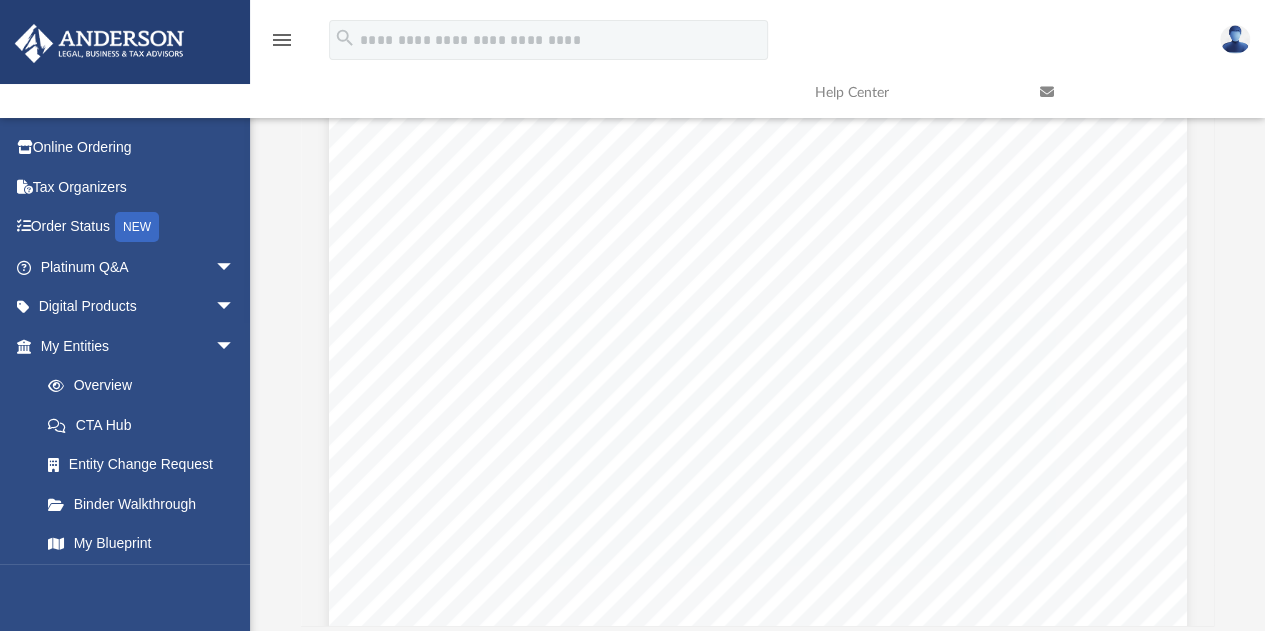 scroll, scrollTop: 0, scrollLeft: 0, axis: both 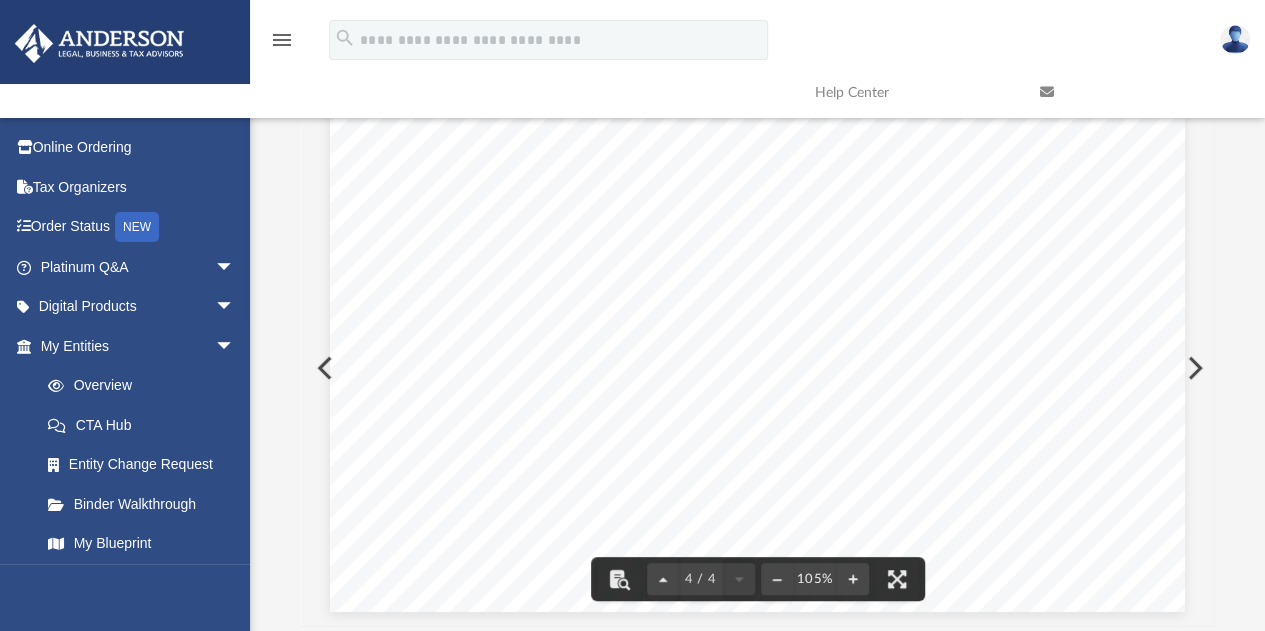 click at bounding box center [323, 368] 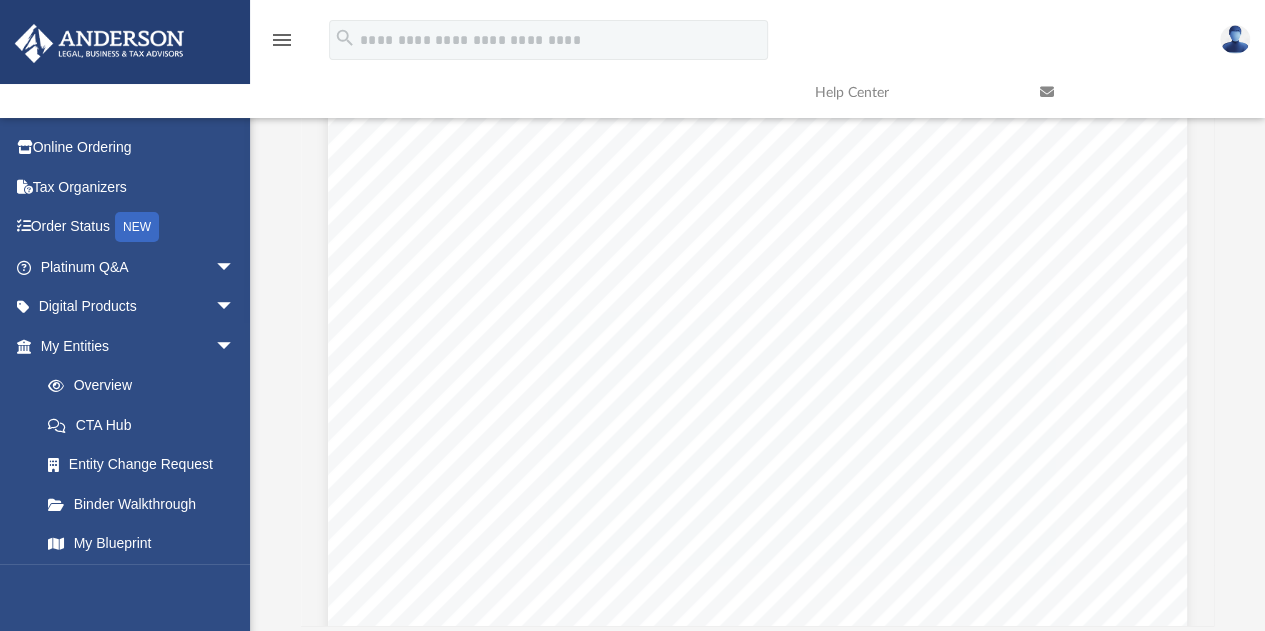 scroll, scrollTop: 2888, scrollLeft: 0, axis: vertical 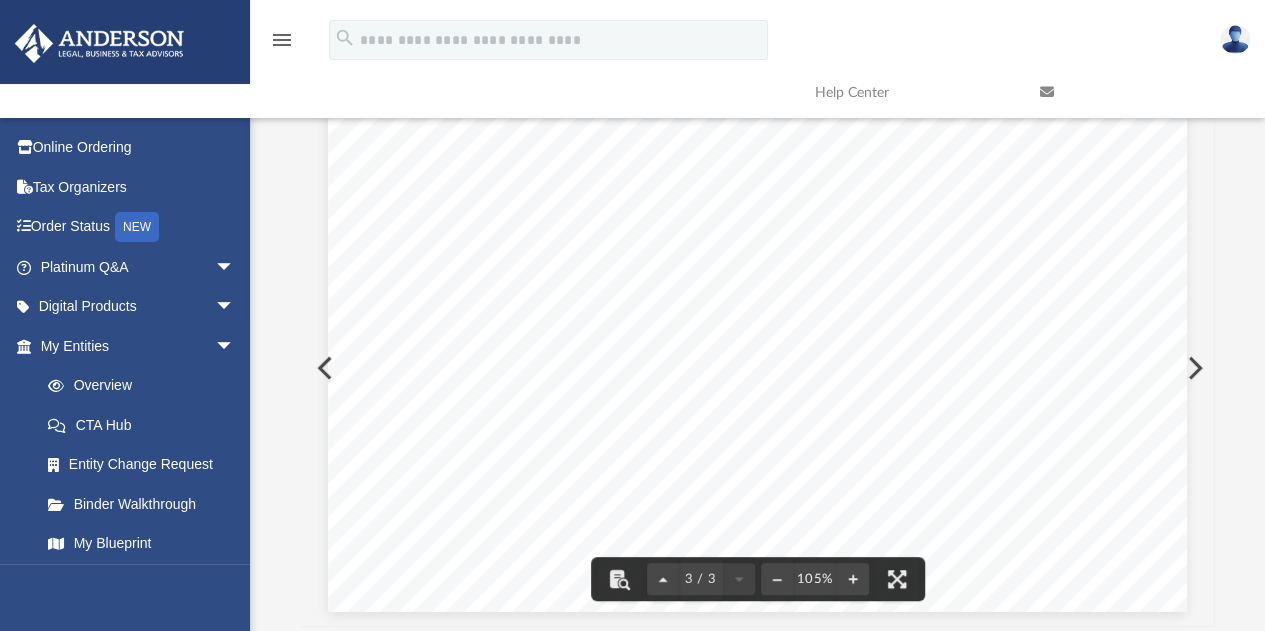 click at bounding box center (757, 60) 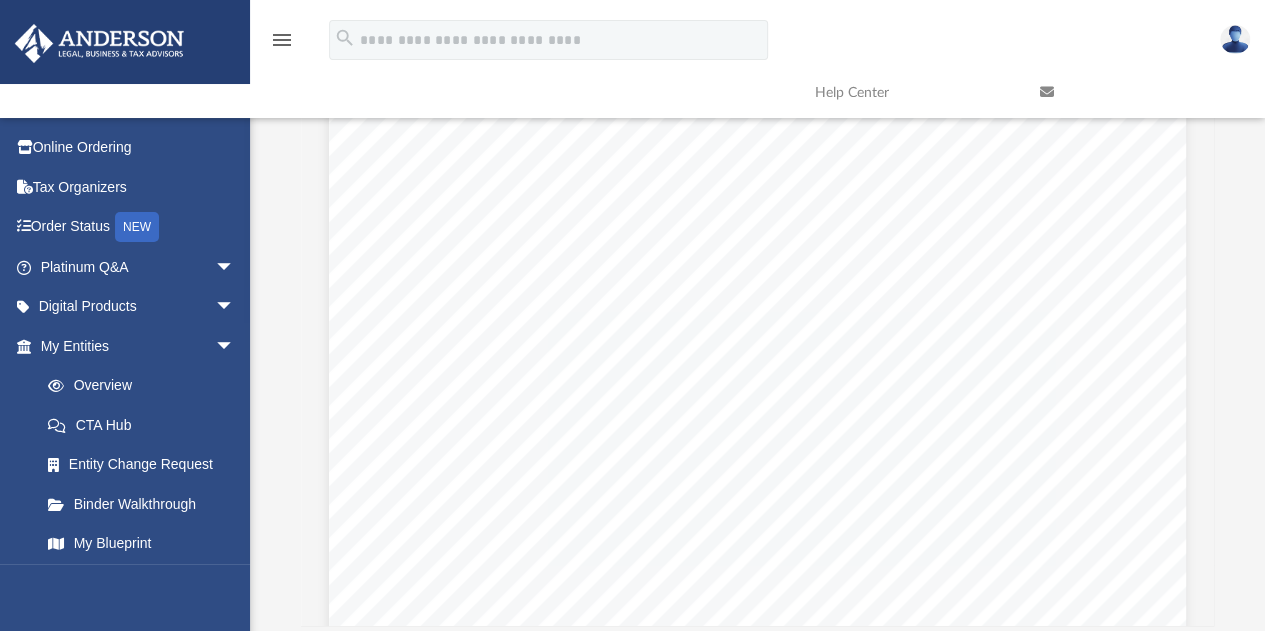 scroll, scrollTop: 2882, scrollLeft: 0, axis: vertical 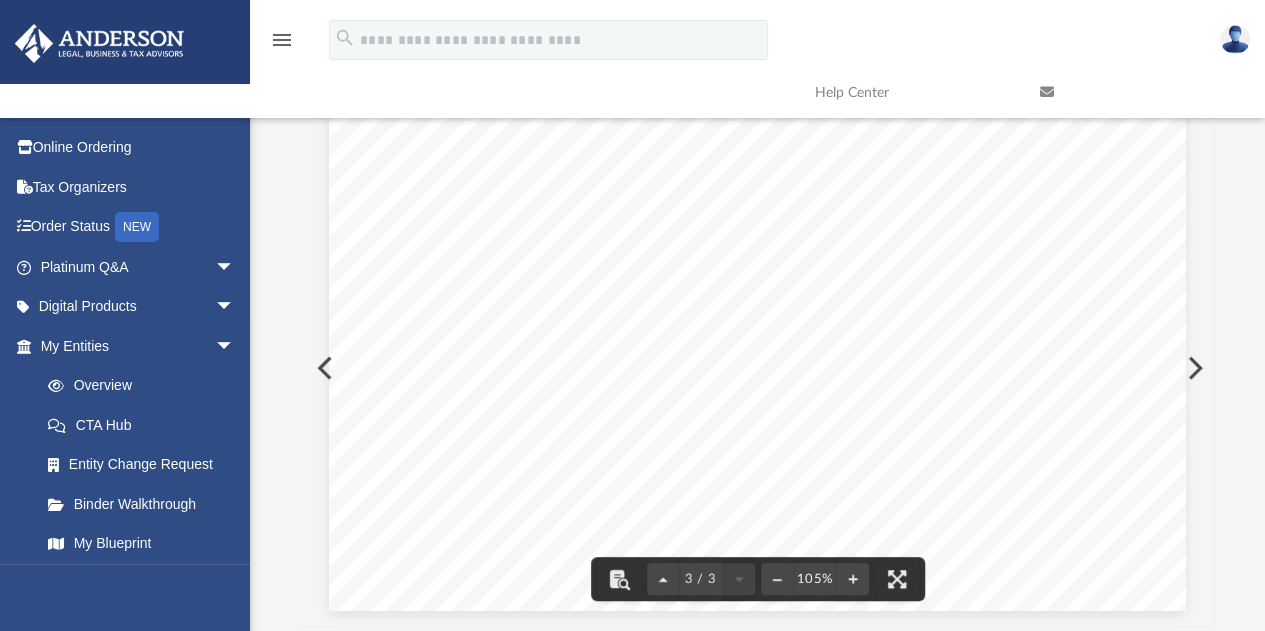 click at bounding box center (757, 61) 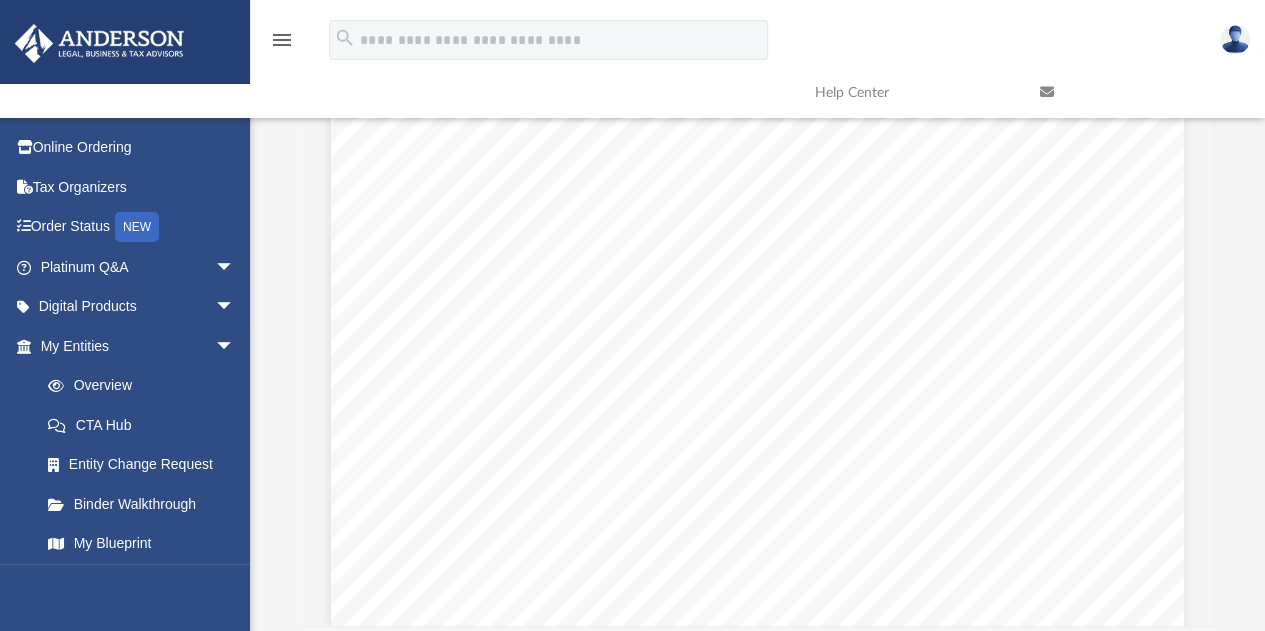 scroll, scrollTop: 1742, scrollLeft: 0, axis: vertical 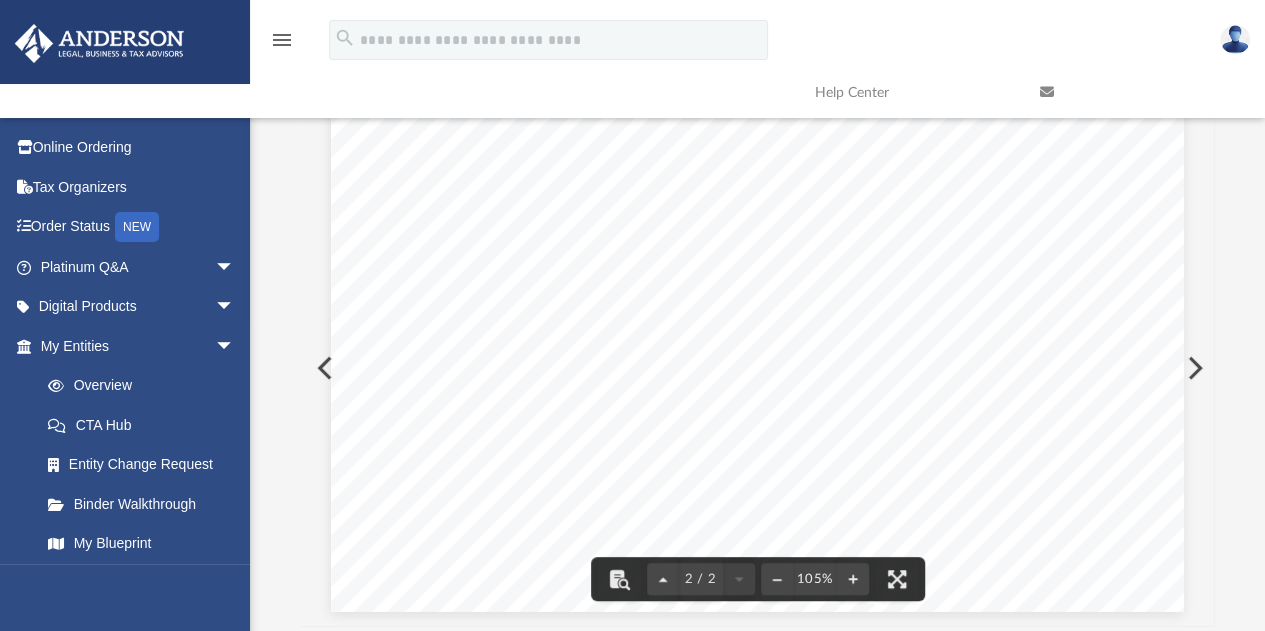 click at bounding box center [323, 368] 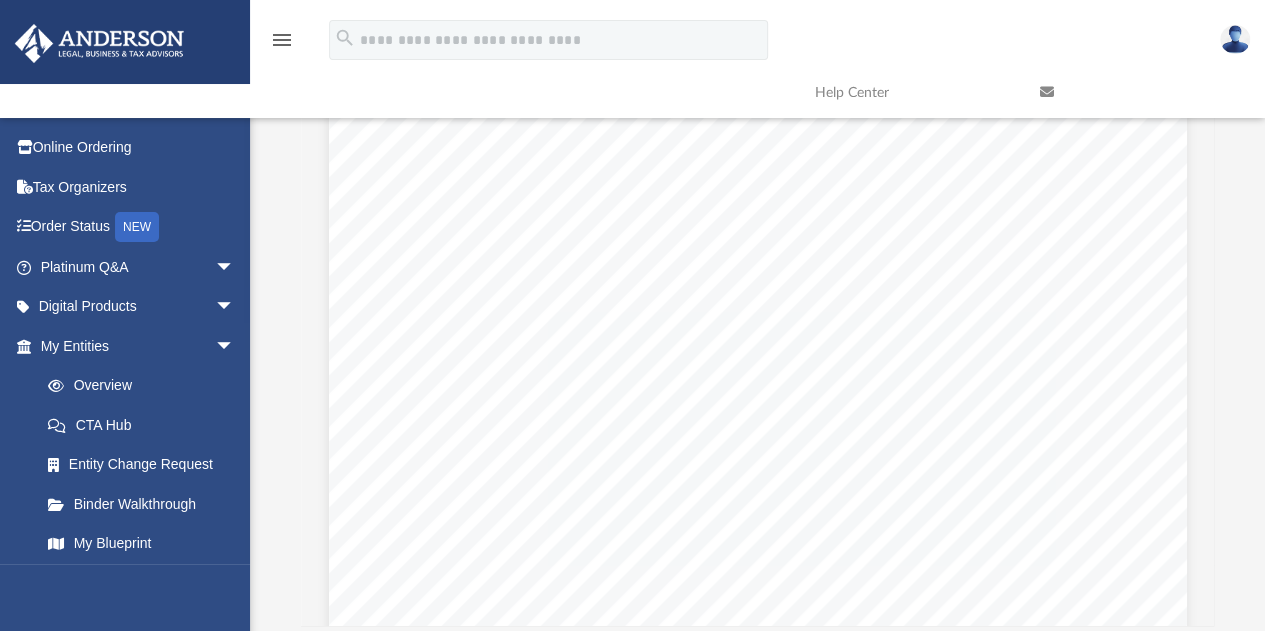 scroll, scrollTop: 618, scrollLeft: 0, axis: vertical 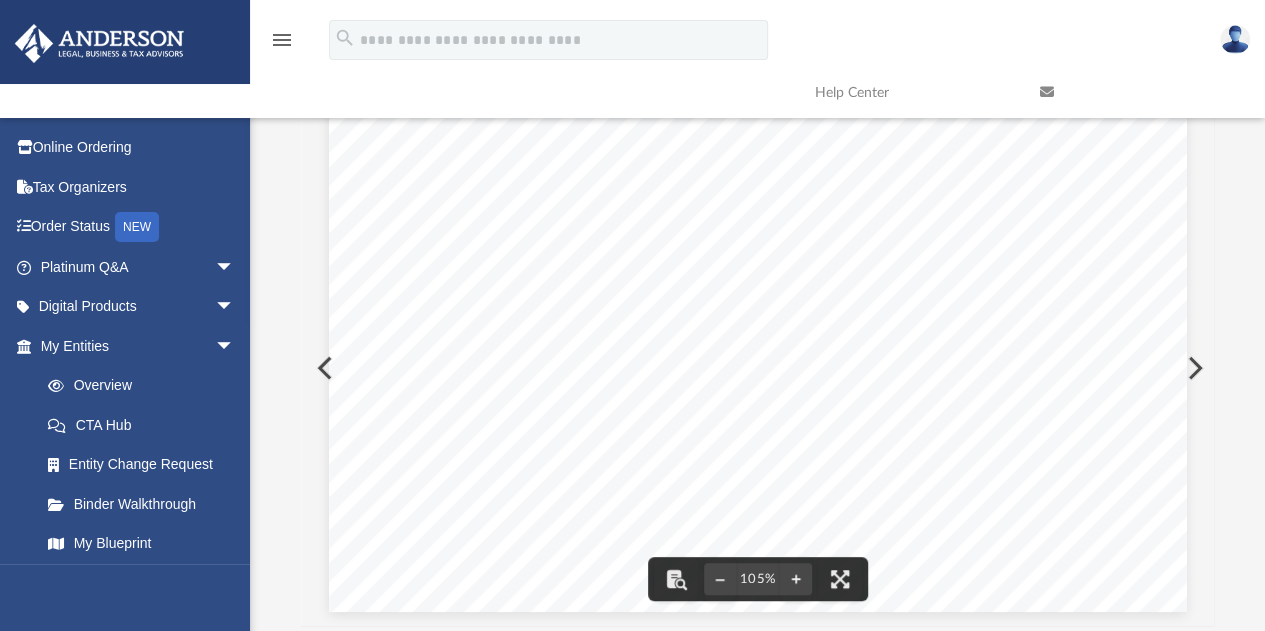 click at bounding box center [323, 368] 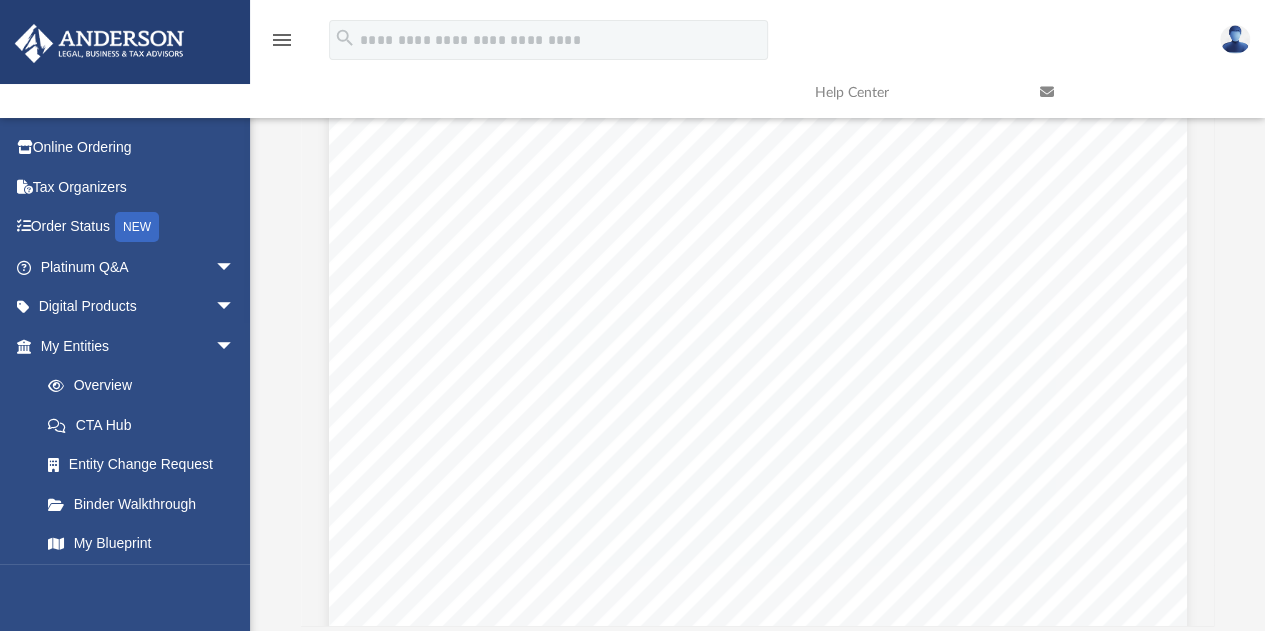 scroll, scrollTop: 0, scrollLeft: 0, axis: both 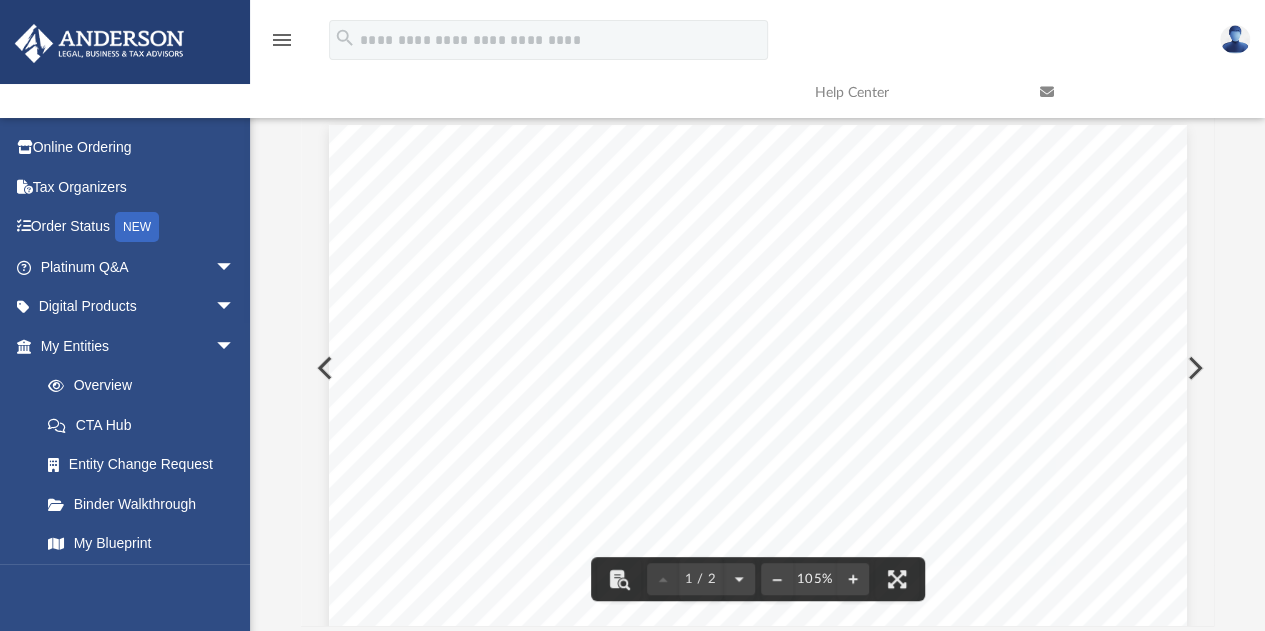 click at bounding box center (323, 368) 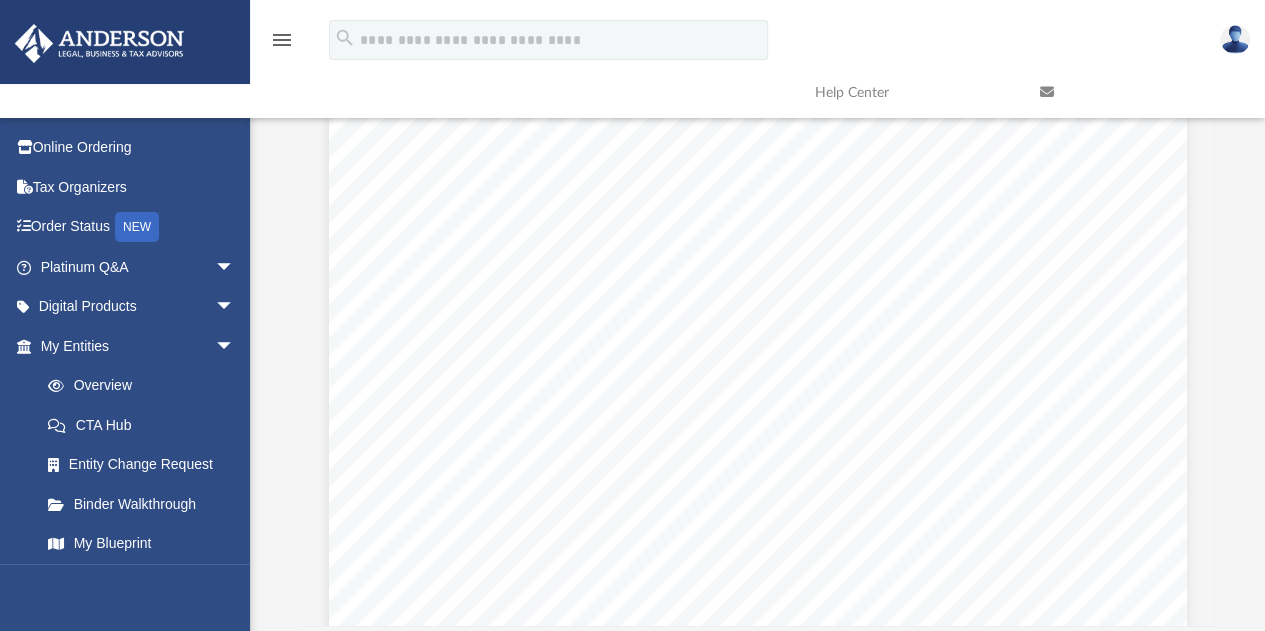 scroll, scrollTop: 617, scrollLeft: 0, axis: vertical 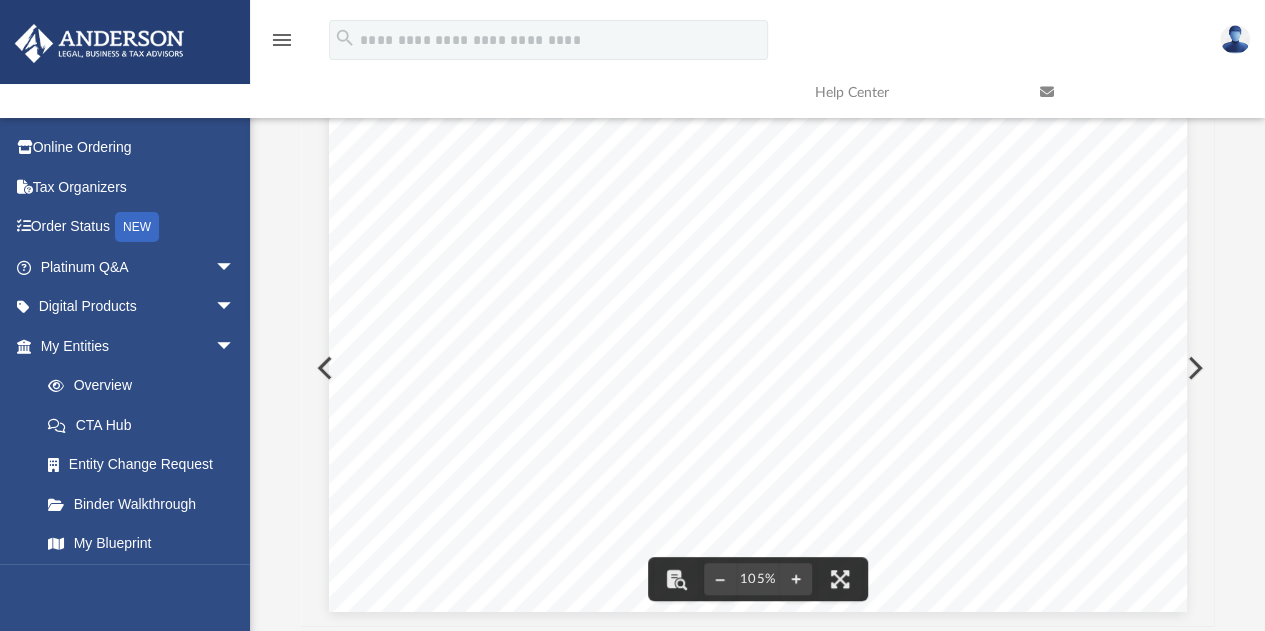 click at bounding box center [758, 60] 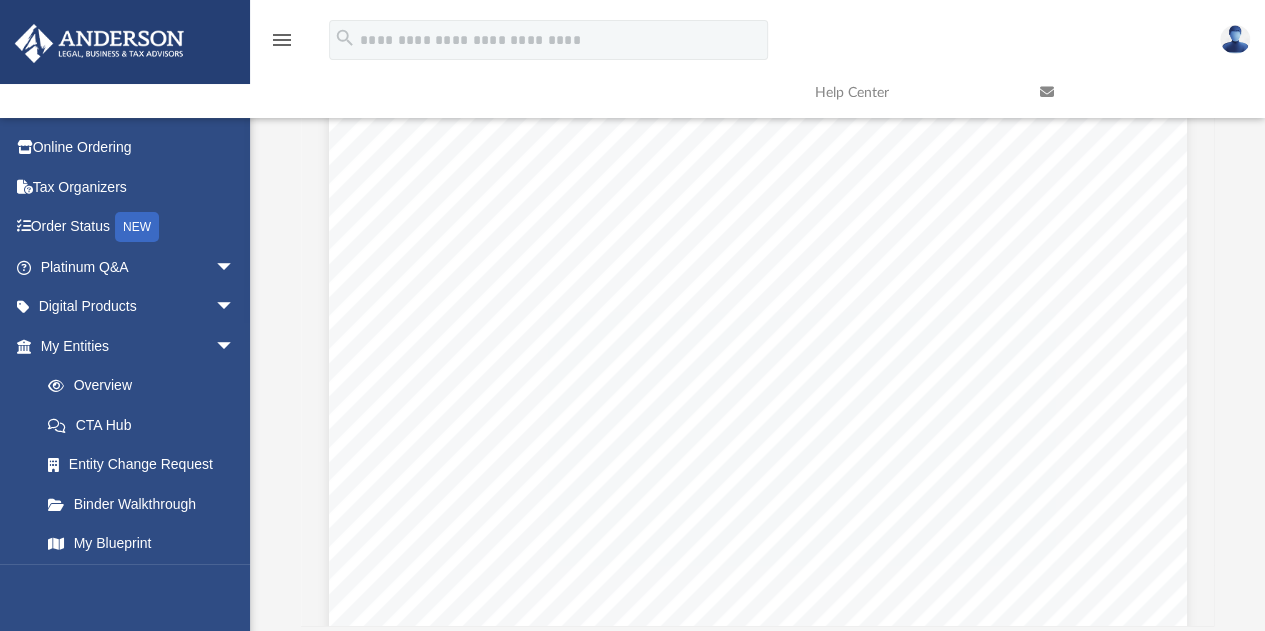 scroll, scrollTop: 0, scrollLeft: 0, axis: both 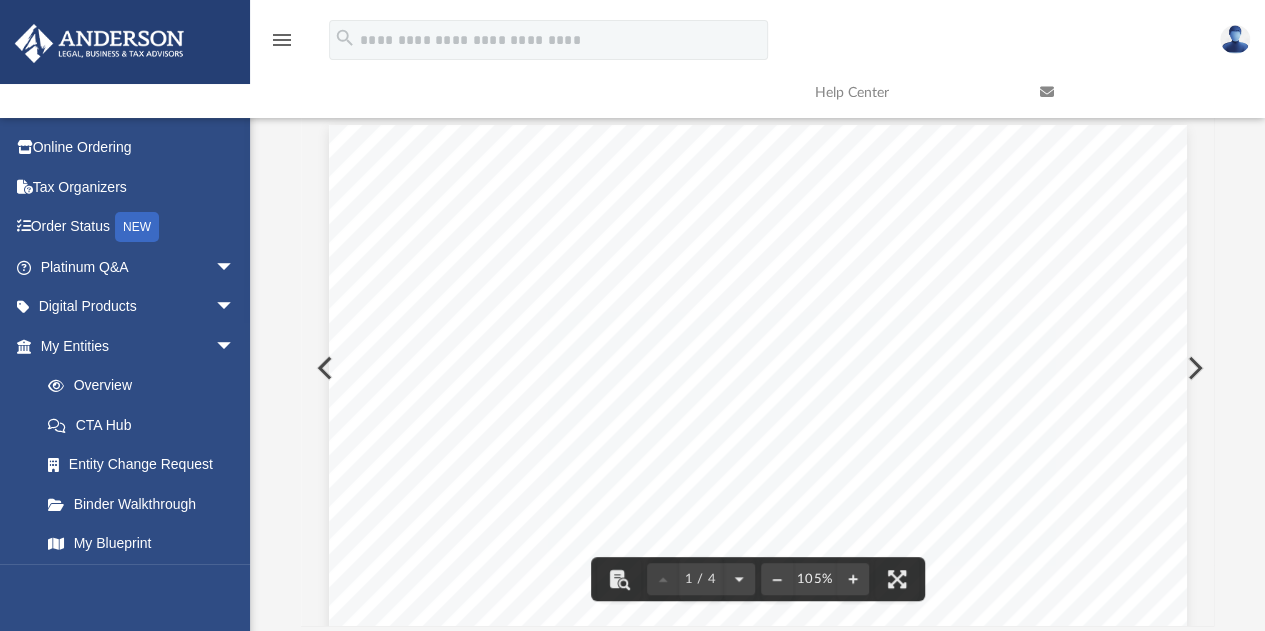 click at bounding box center (323, 368) 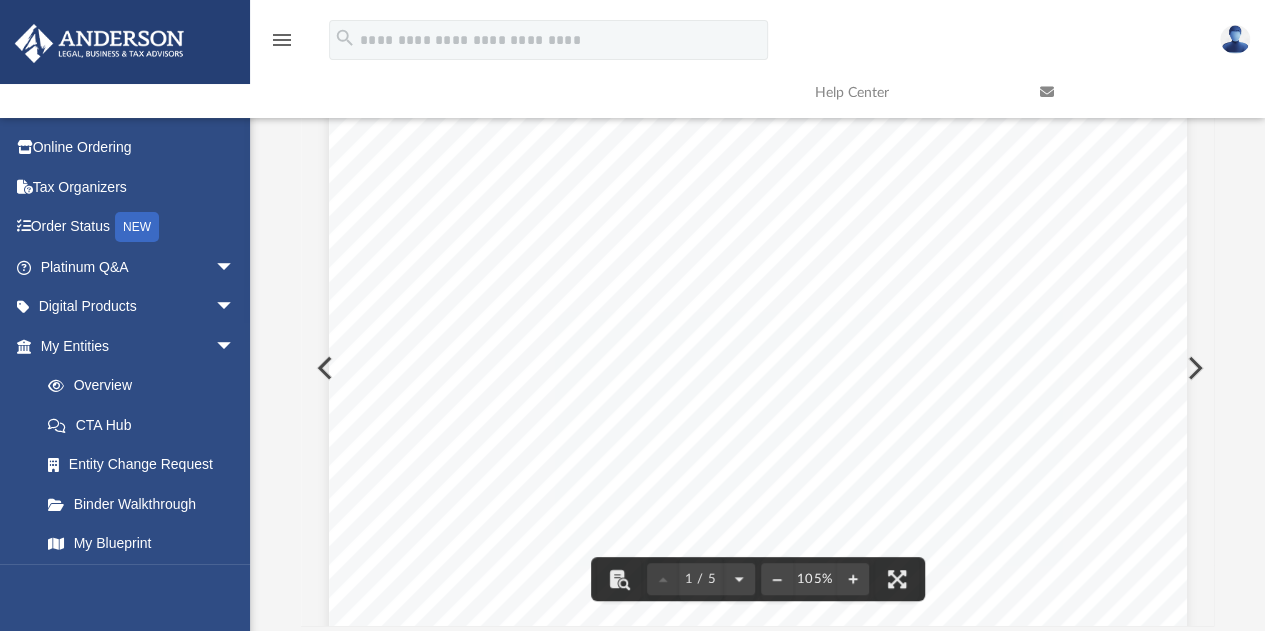 scroll, scrollTop: 630, scrollLeft: 0, axis: vertical 